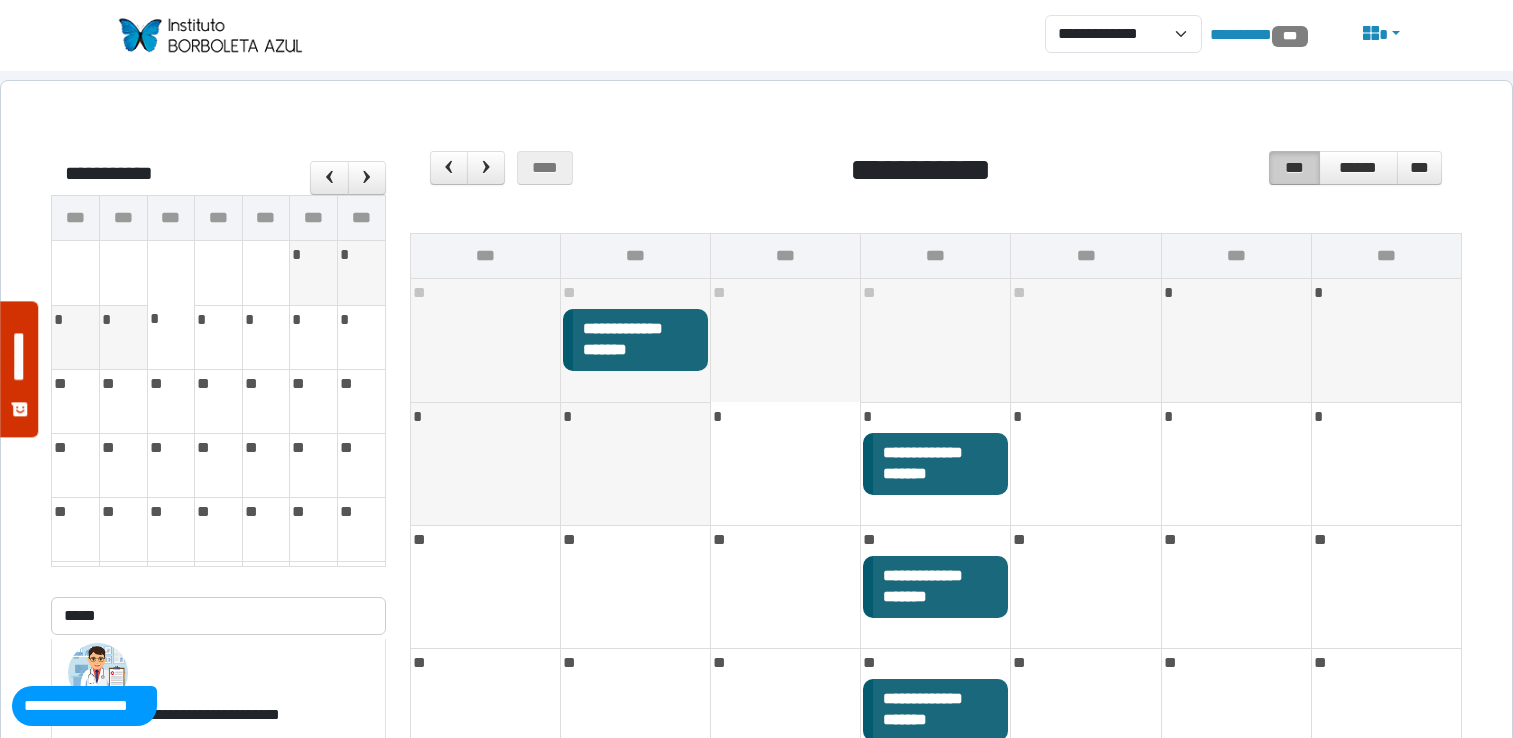 scroll, scrollTop: 205, scrollLeft: 0, axis: vertical 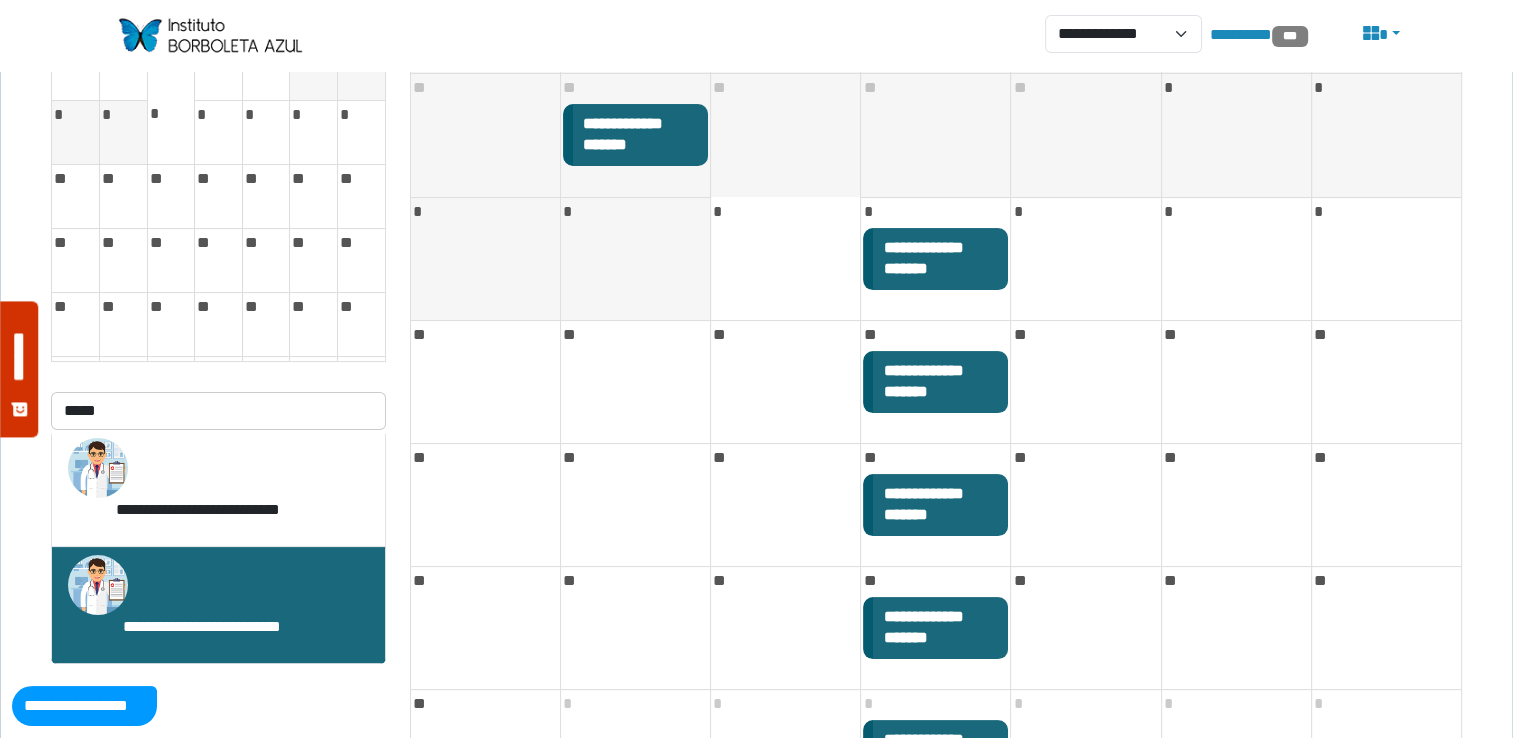 drag, startPoint x: 0, startPoint y: 0, endPoint x: 143, endPoint y: 27, distance: 145.52663 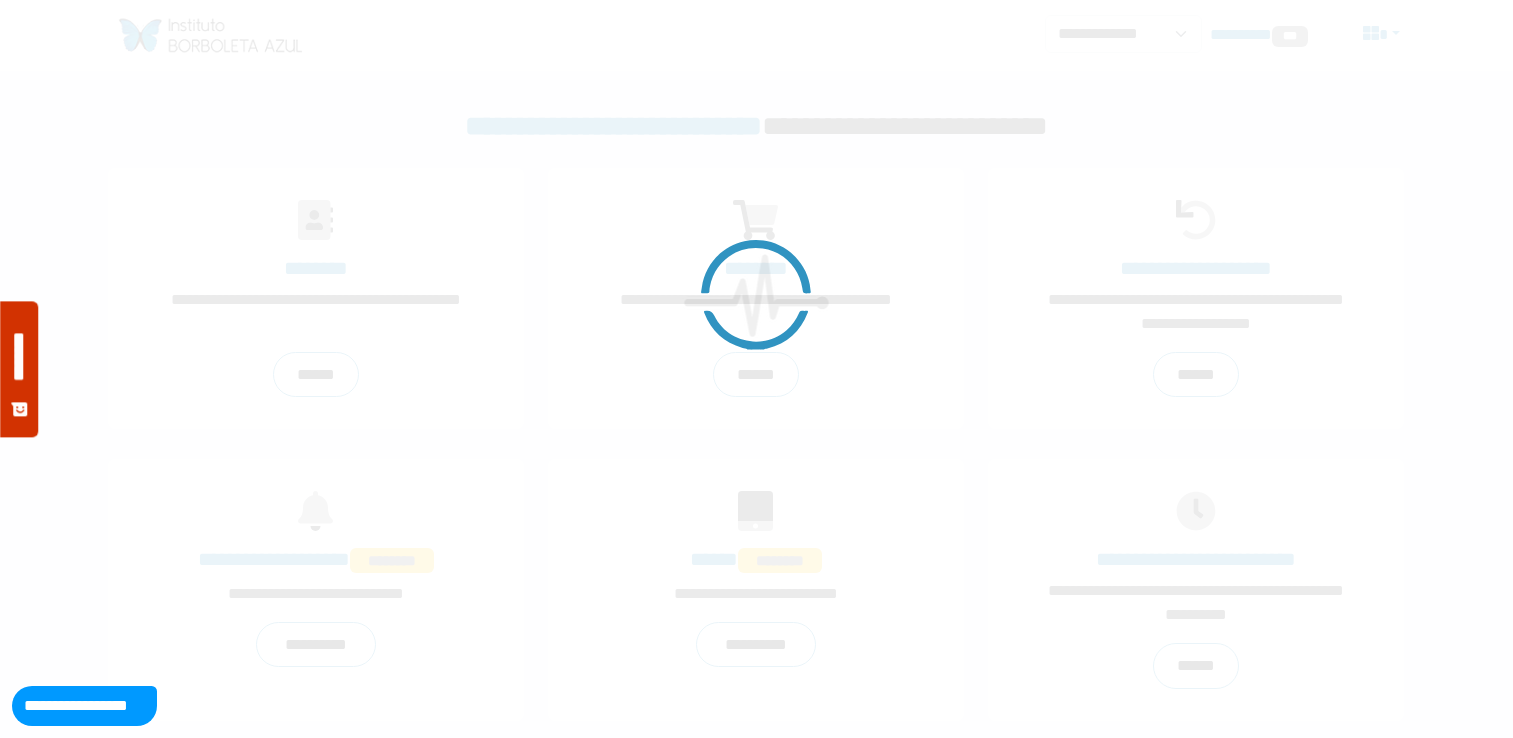 scroll, scrollTop: 0, scrollLeft: 0, axis: both 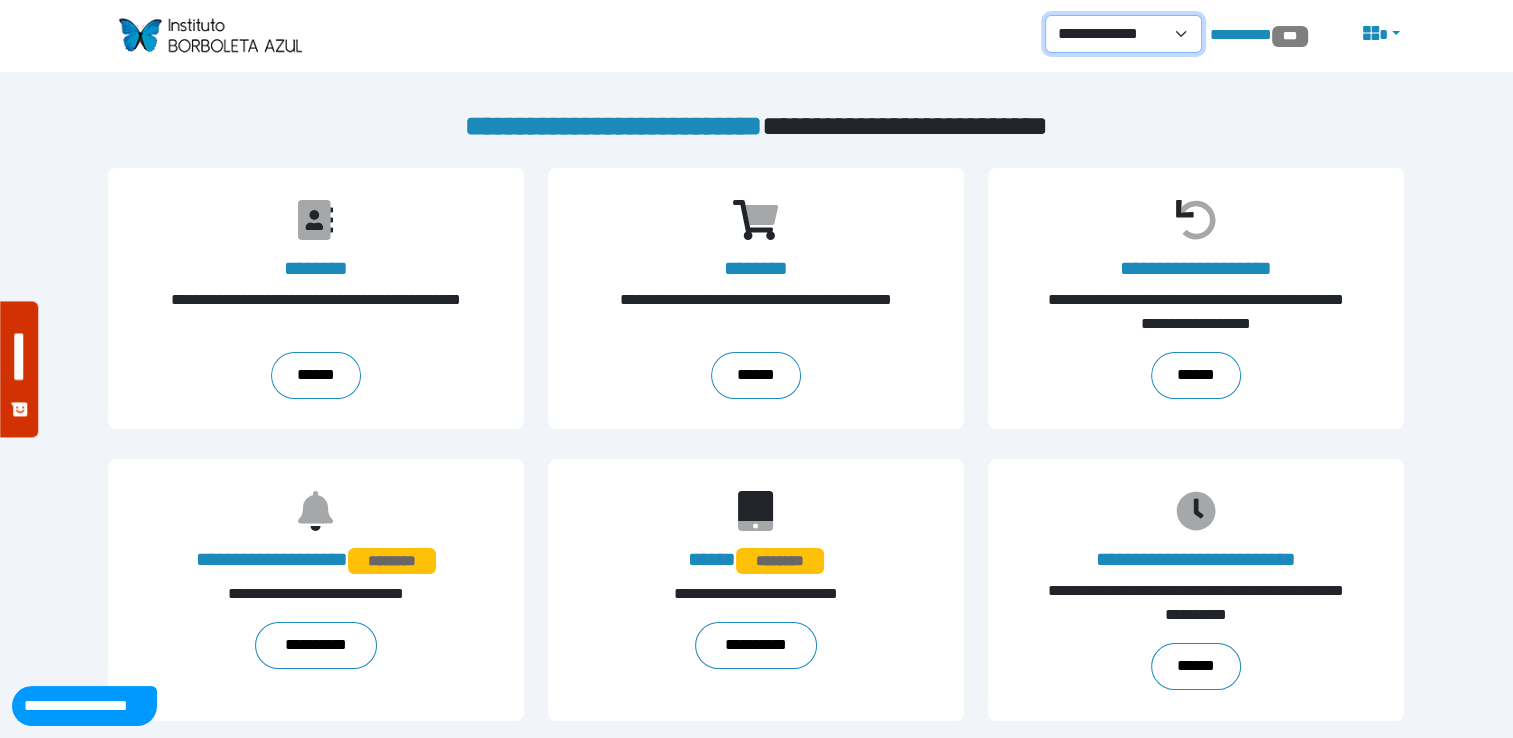 drag, startPoint x: 1130, startPoint y: 36, endPoint x: 1143, endPoint y: 54, distance: 22.203604 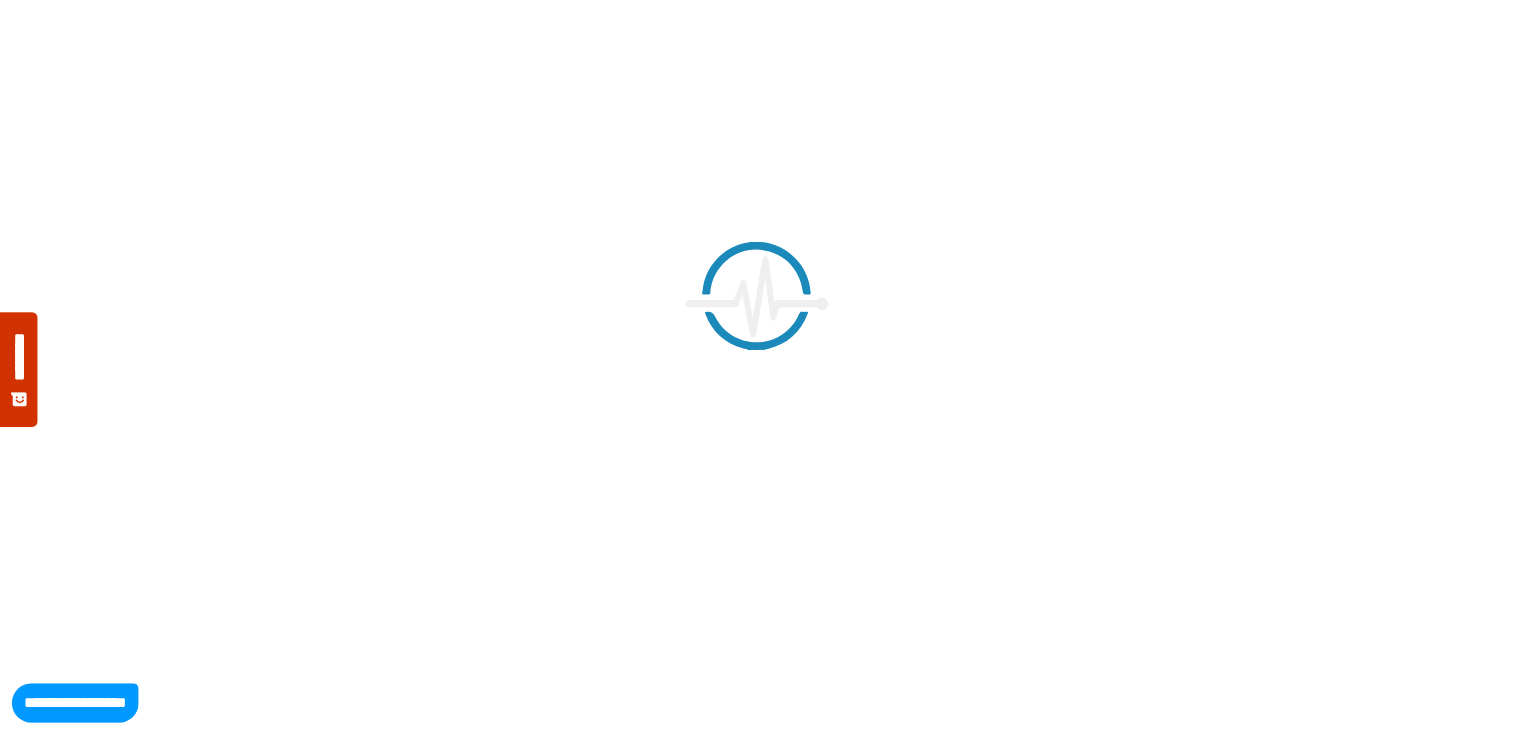 scroll, scrollTop: 0, scrollLeft: 0, axis: both 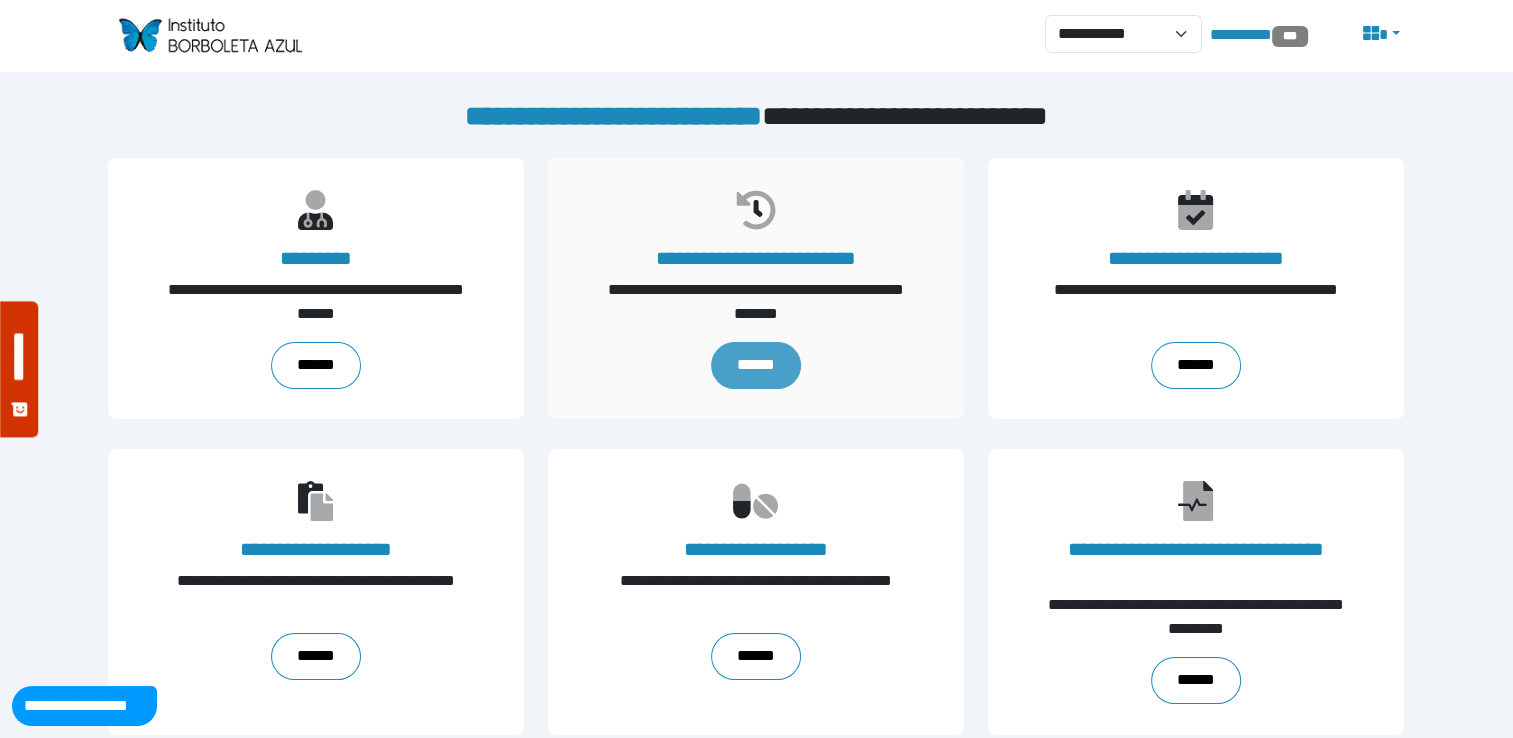 click on "******" at bounding box center (756, 365) 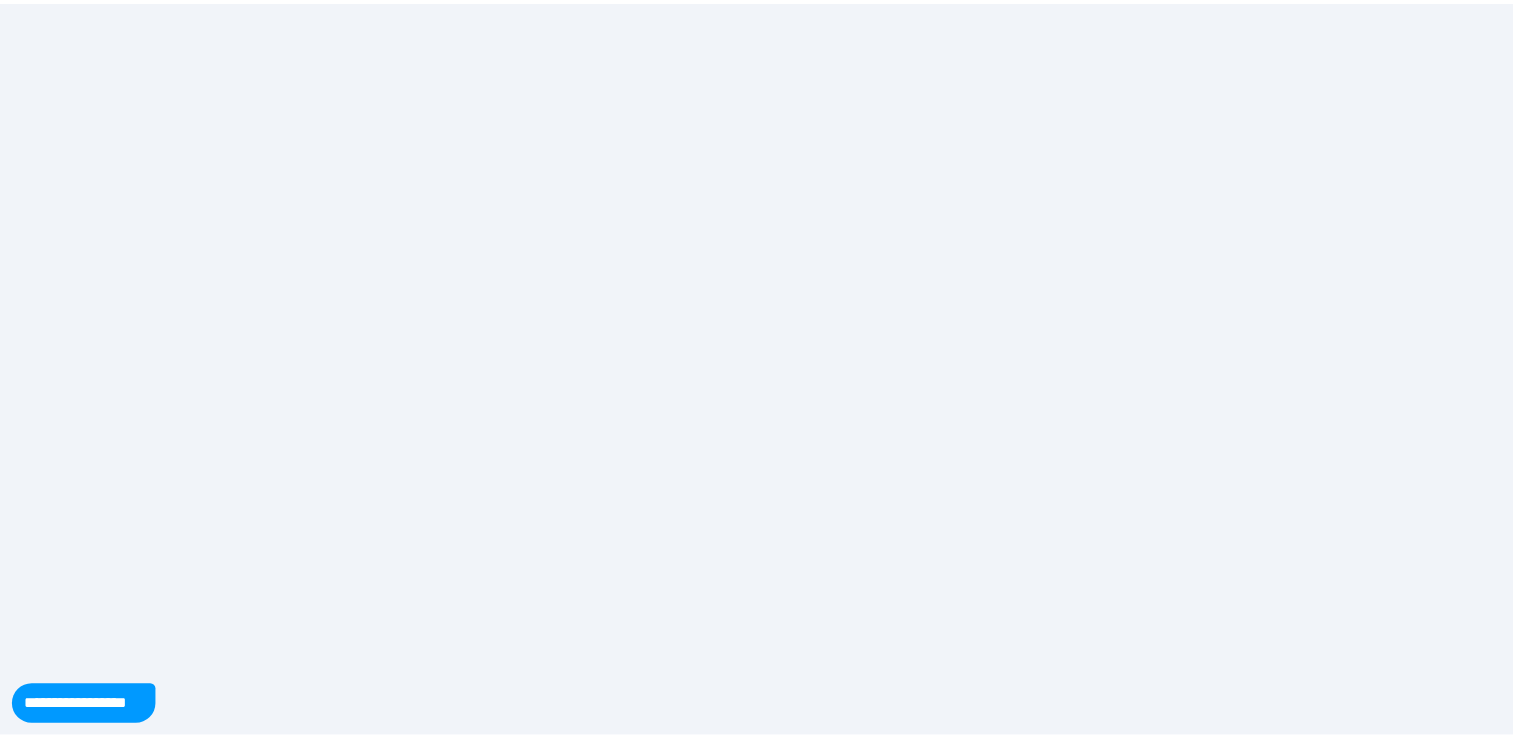 scroll, scrollTop: 0, scrollLeft: 0, axis: both 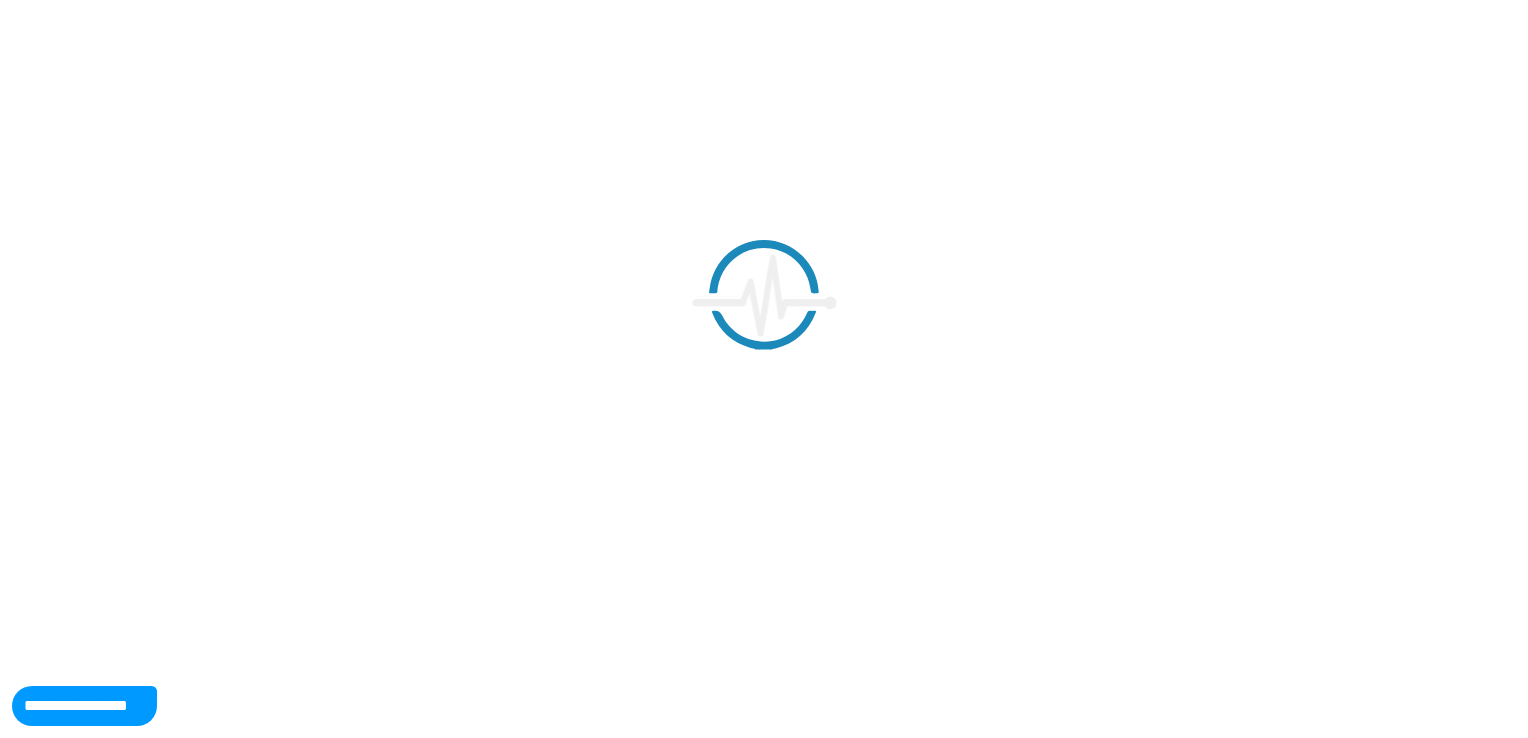 select on "**" 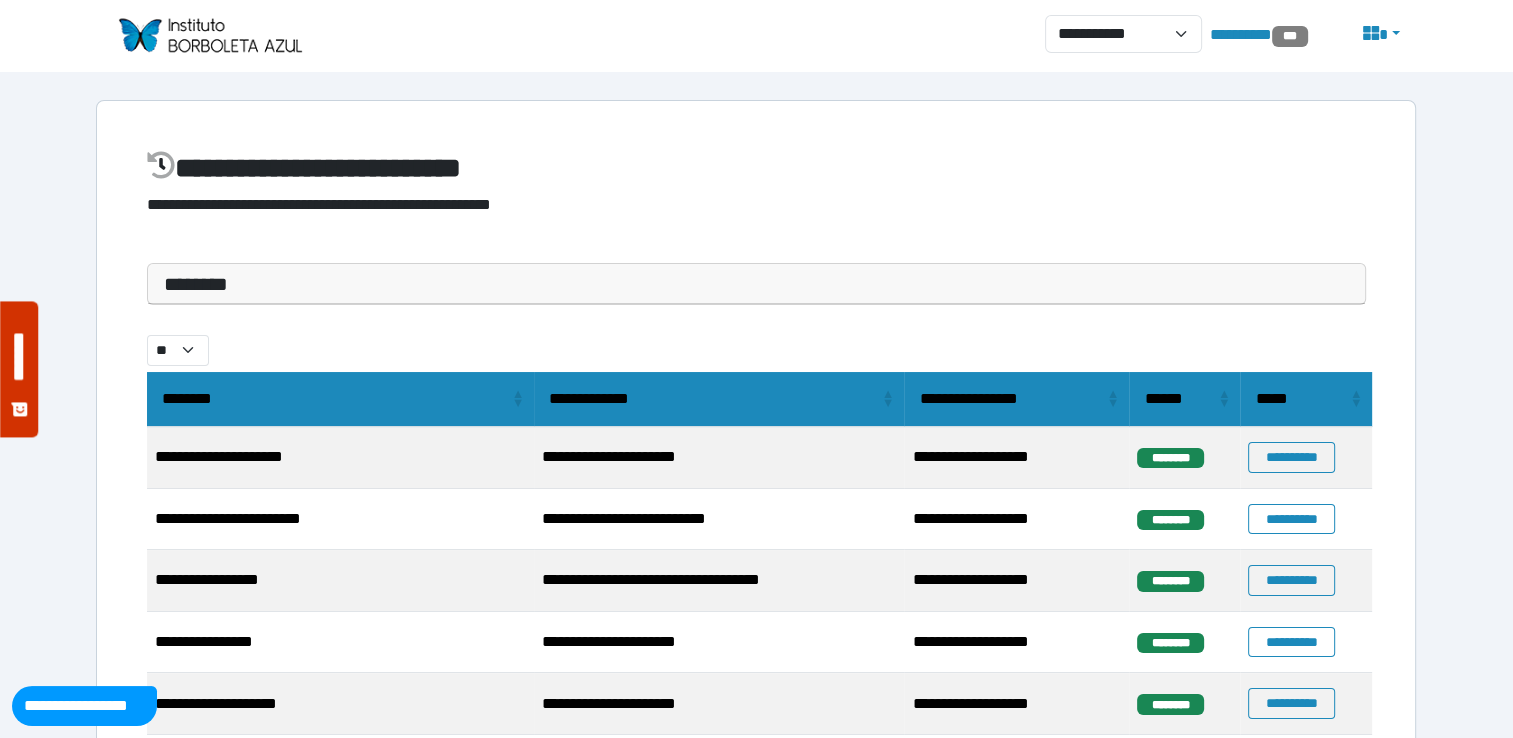 click on "********" at bounding box center (756, 284) 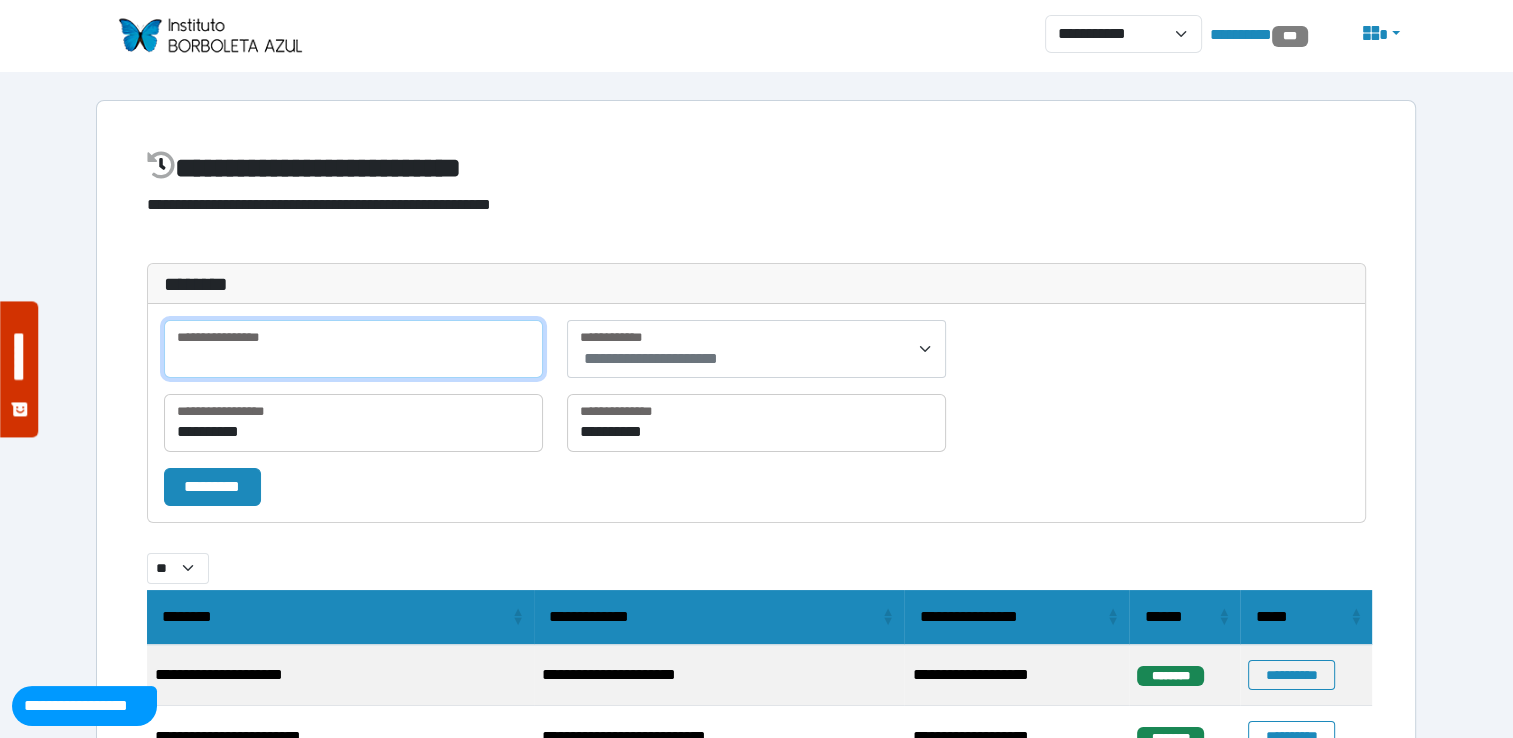 click at bounding box center (353, 349) 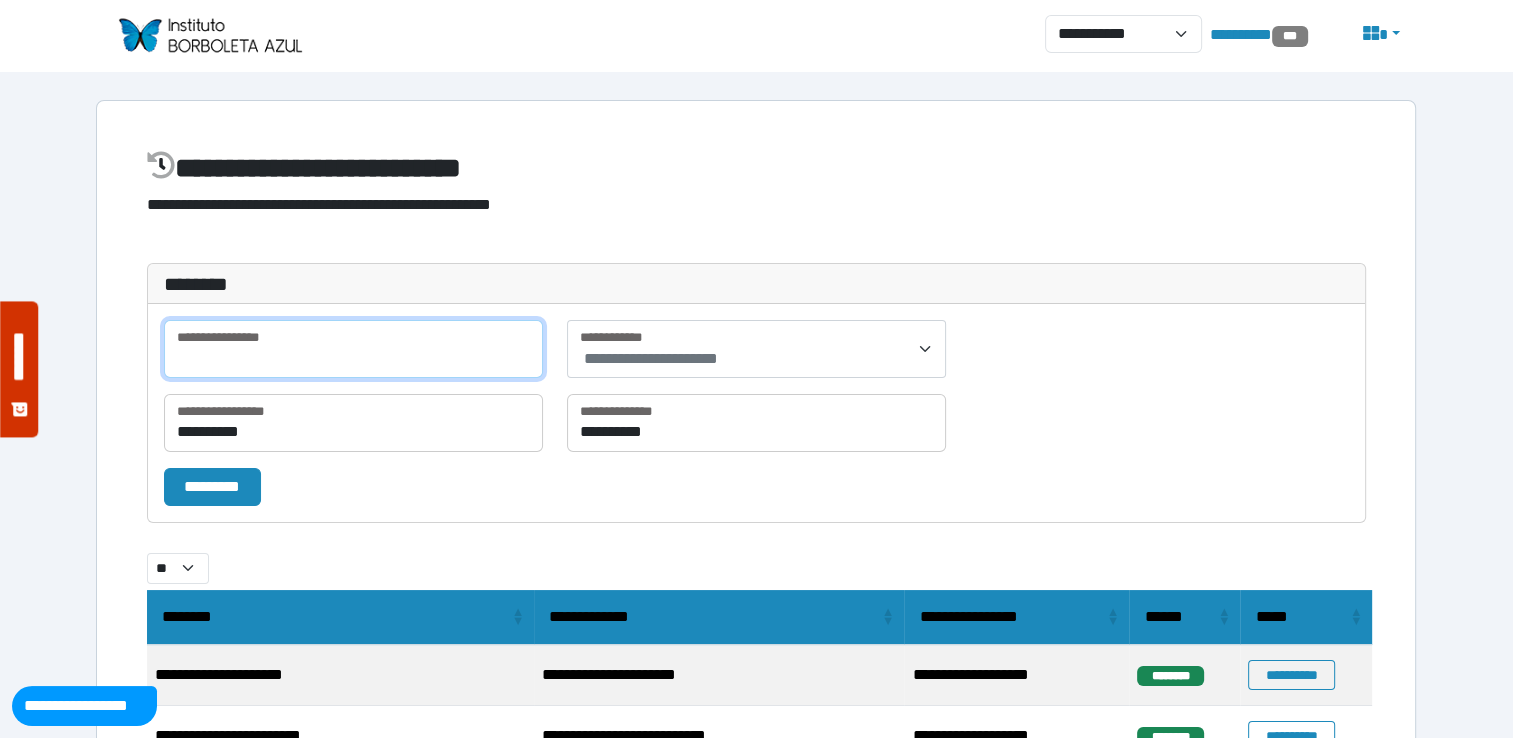 paste on "**********" 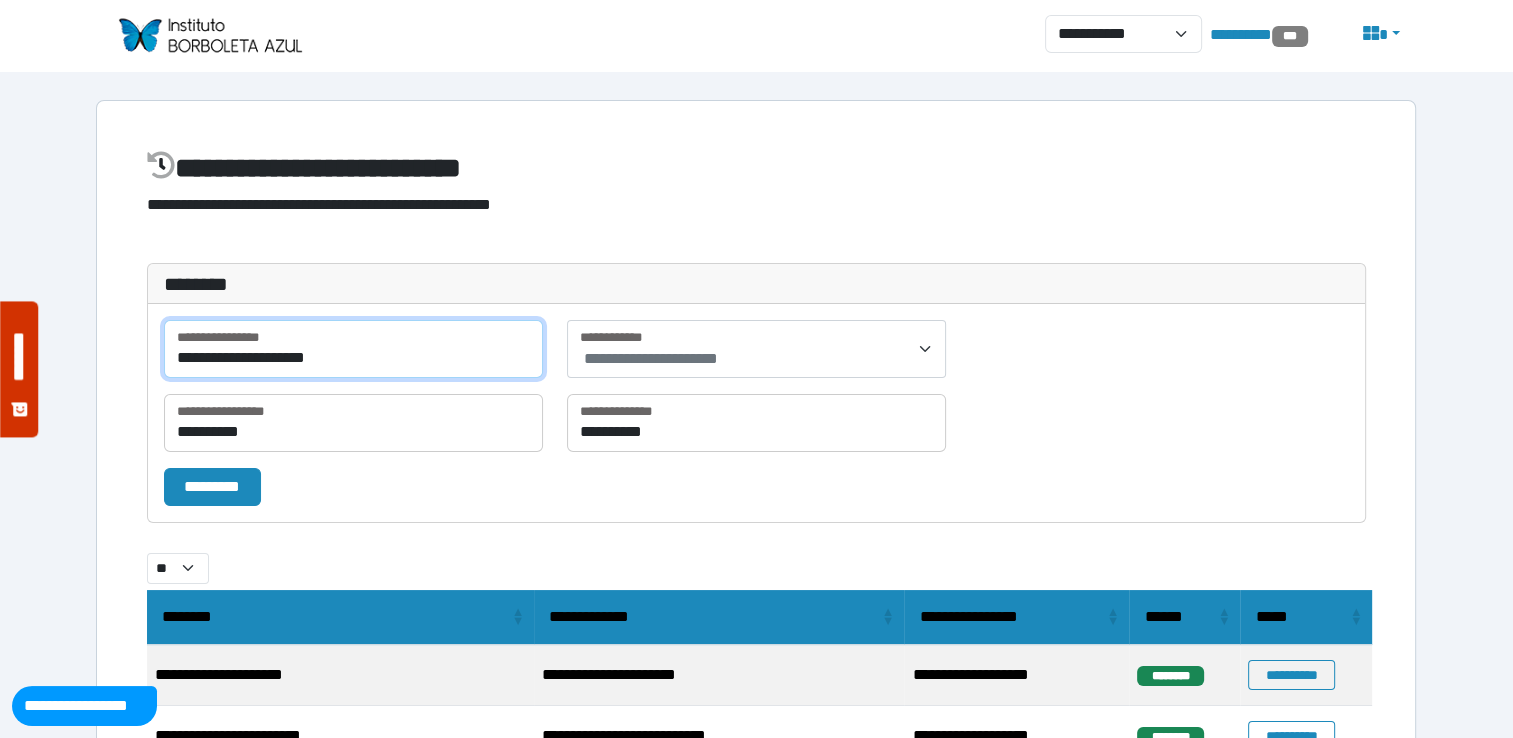 type on "**********" 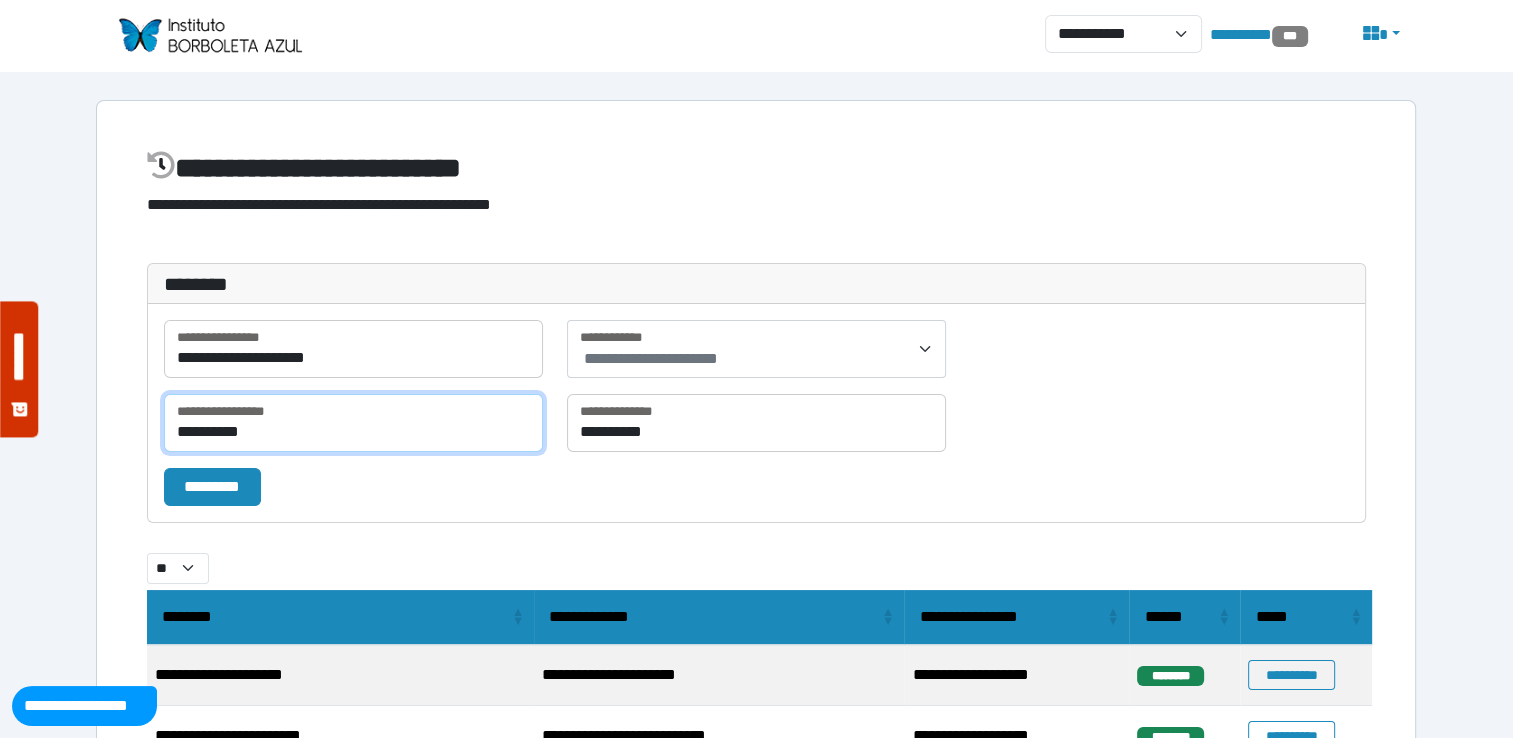 click on "**********" at bounding box center [353, 423] 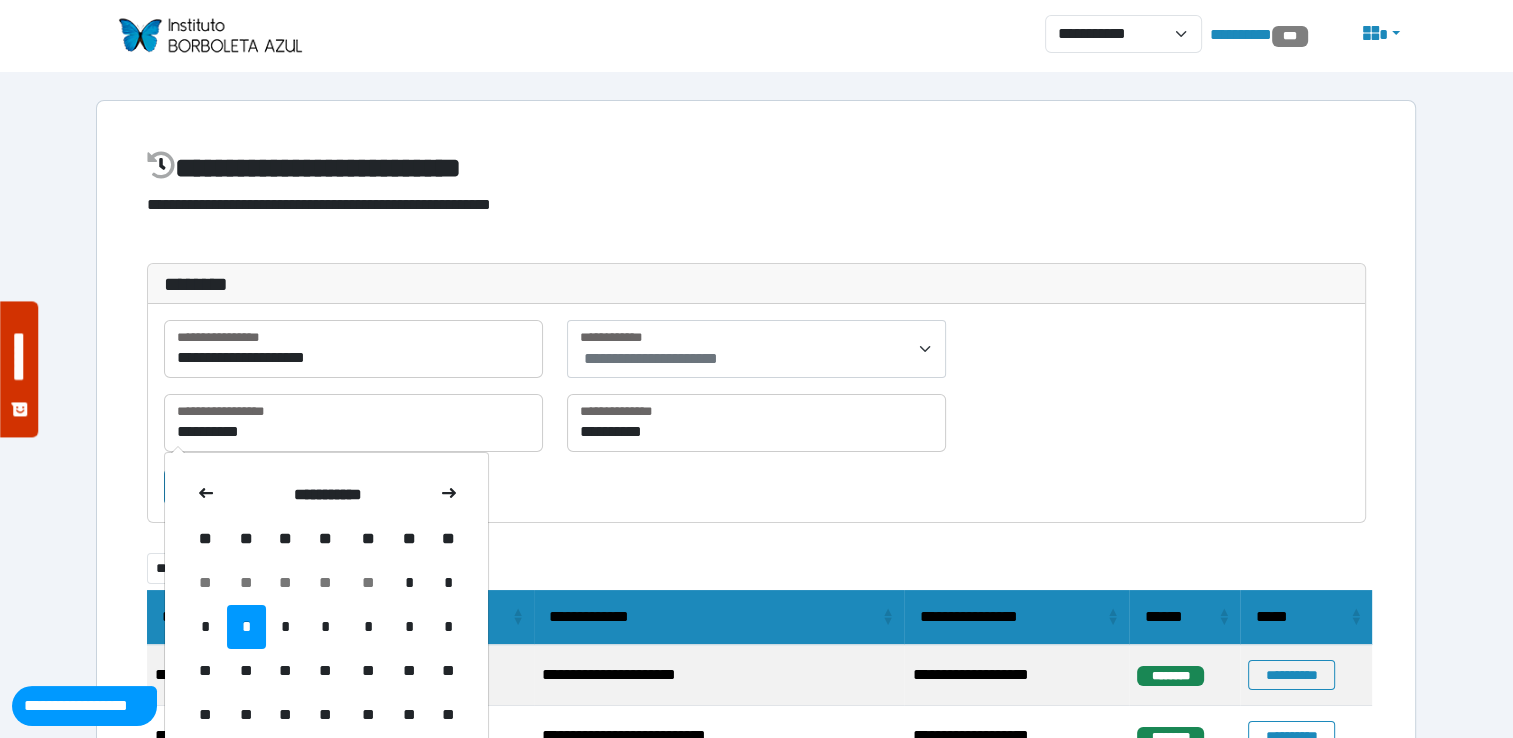 click on "**********" at bounding box center (326, 649) 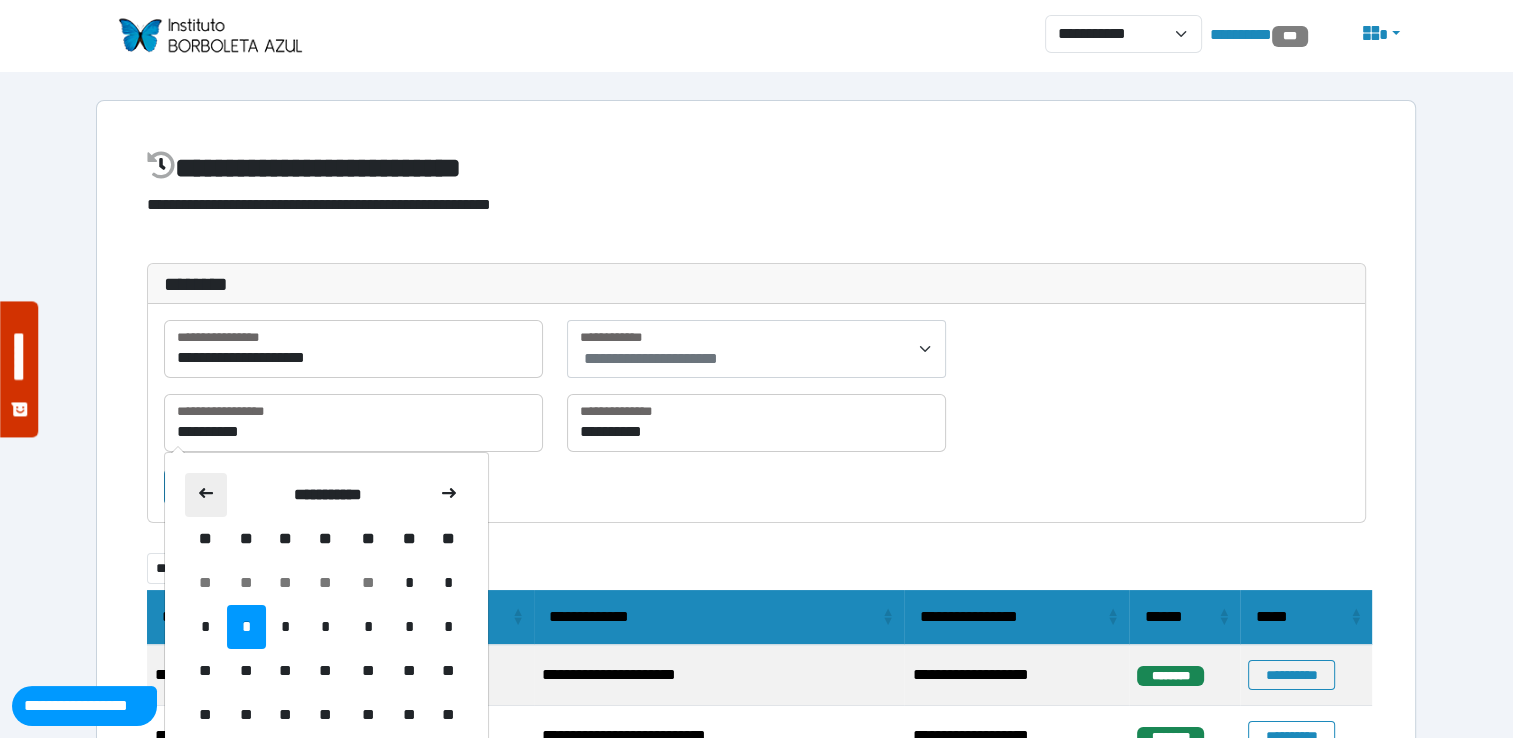 click at bounding box center [206, 495] 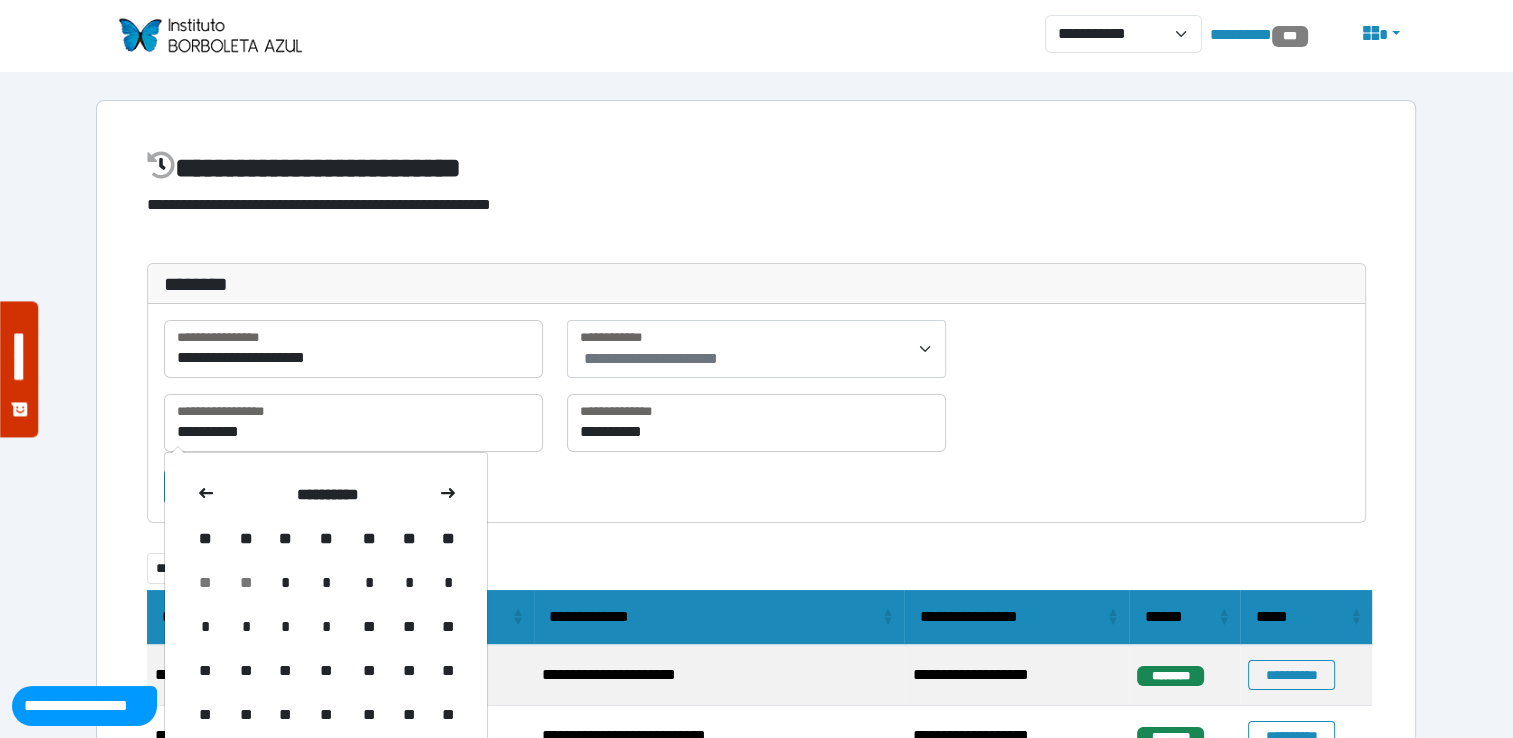 click at bounding box center (206, 495) 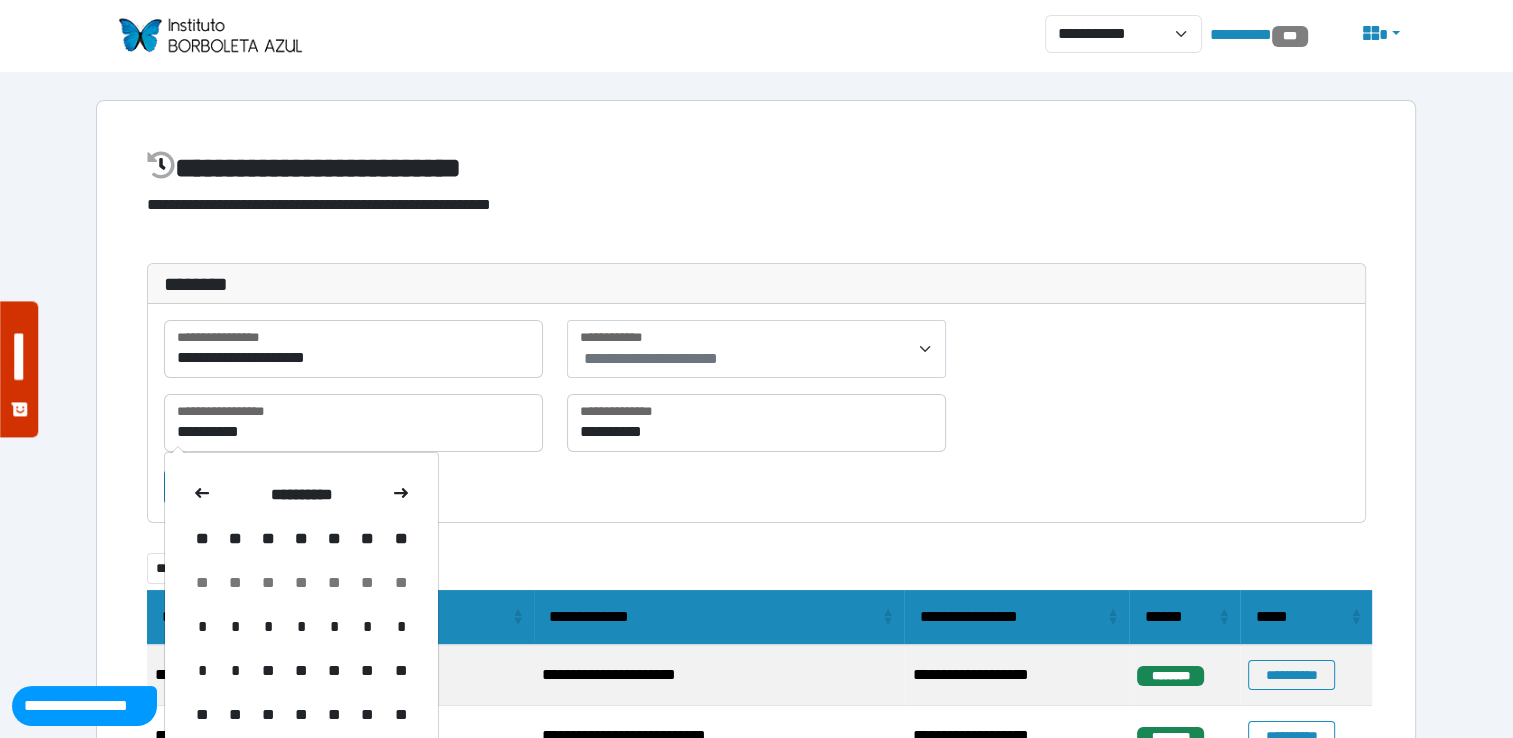 click 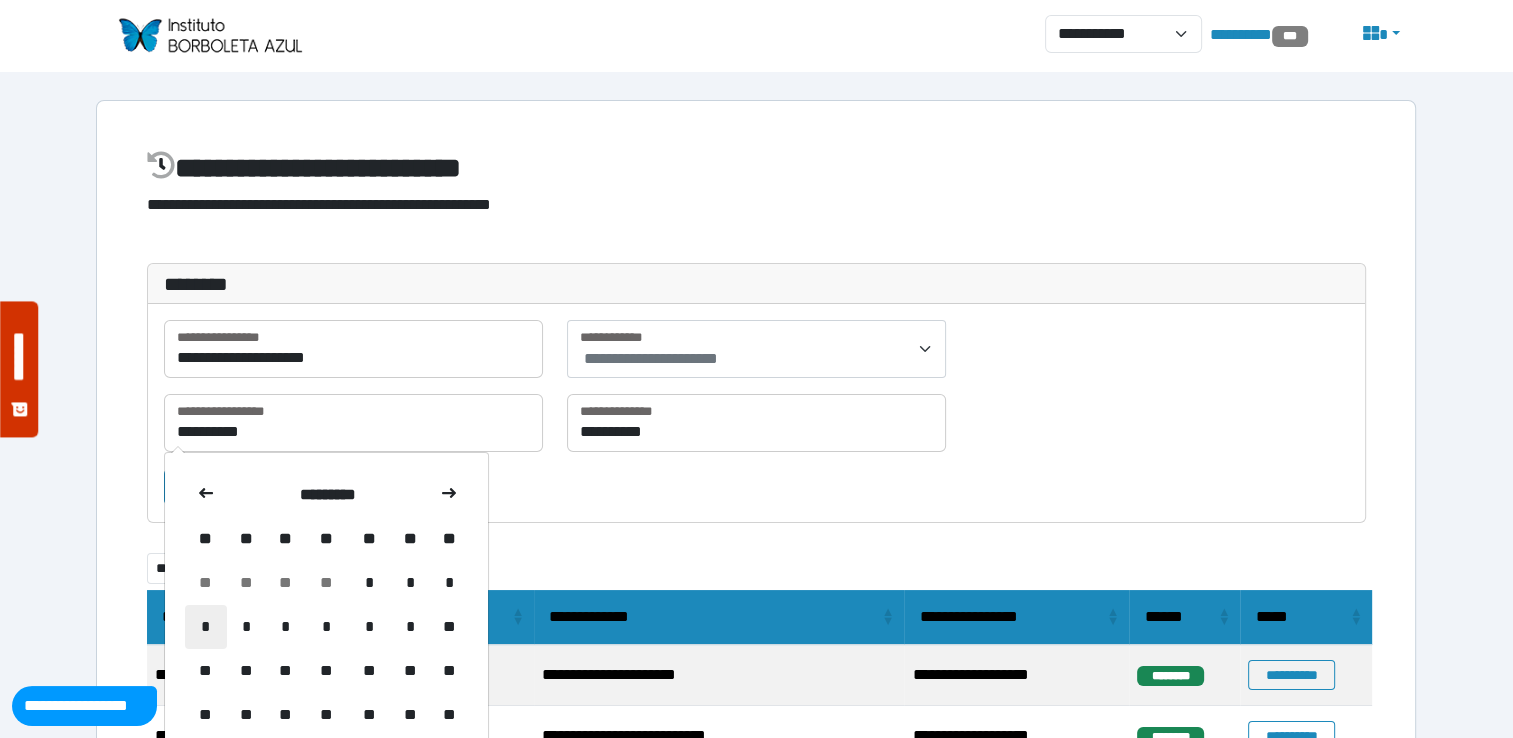 click on "*" at bounding box center [206, 627] 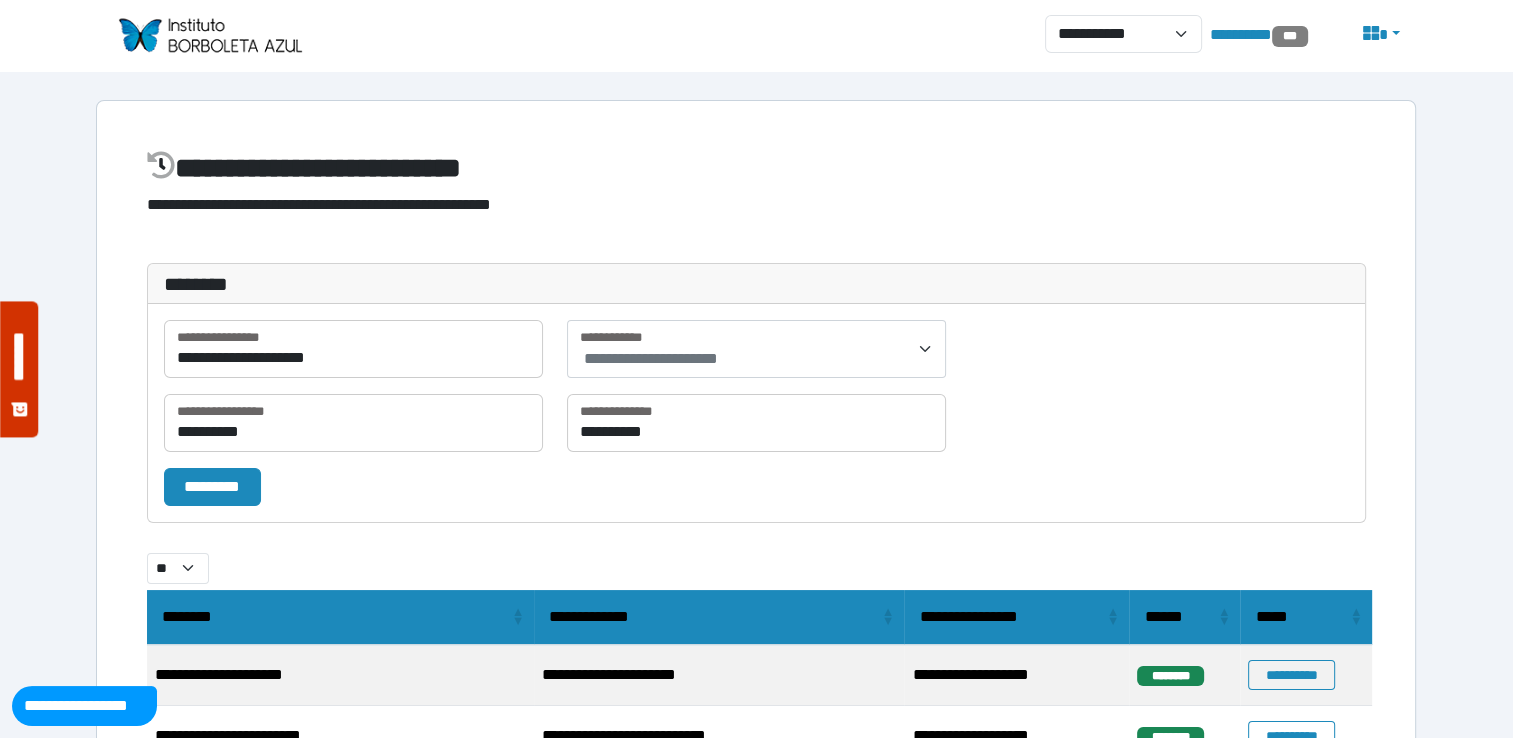 click on "**********" at bounding box center [756, 413] 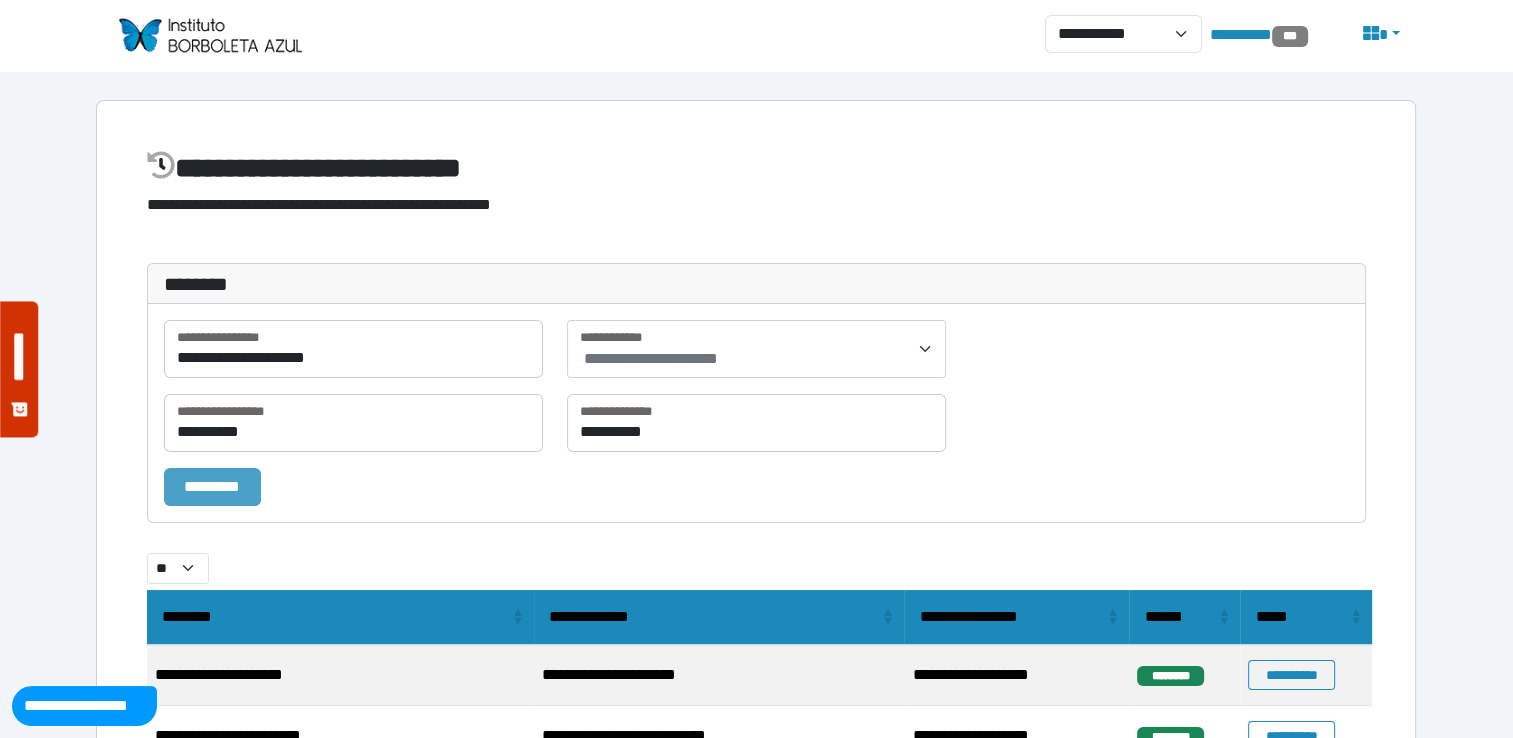 click on "*********" at bounding box center (212, 487) 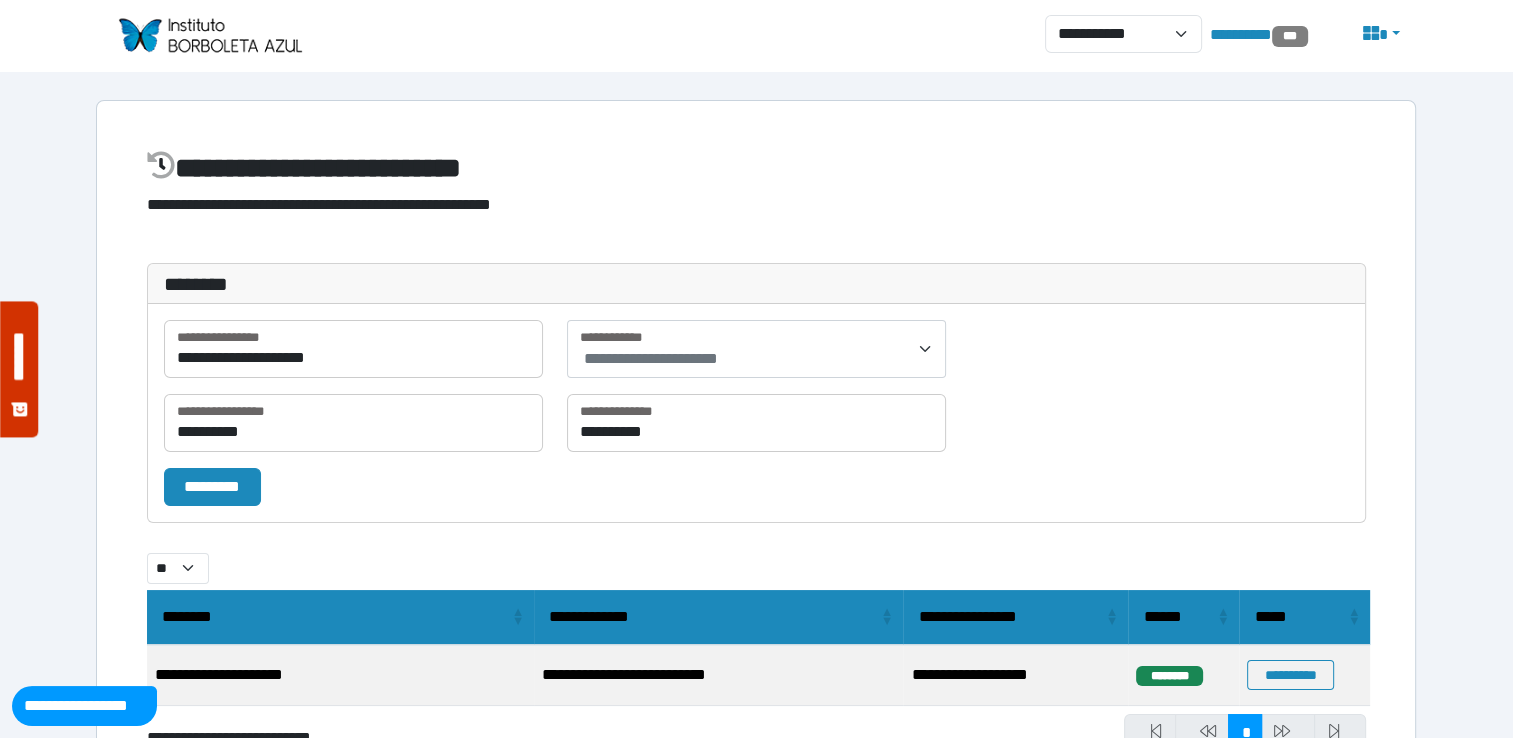 type 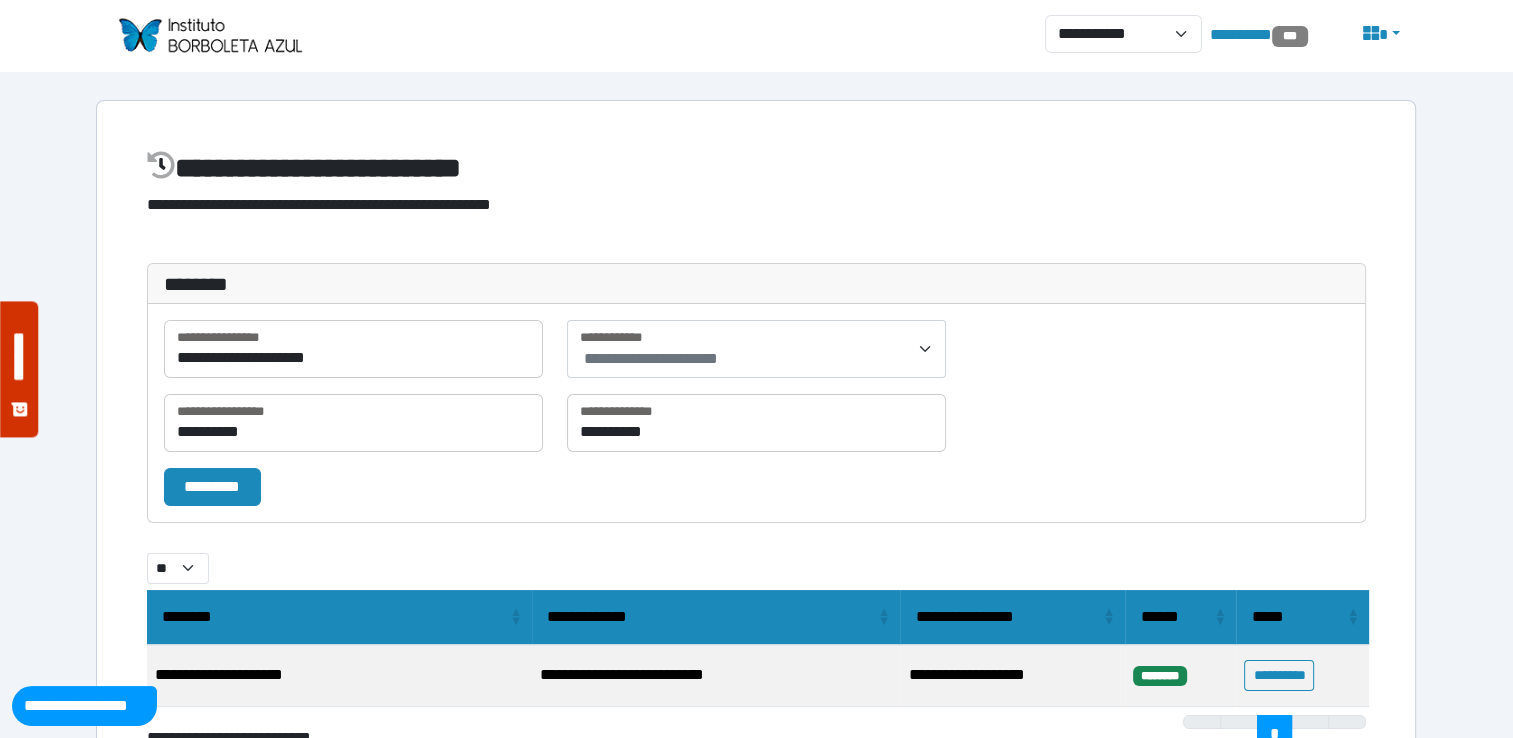 select on "**" 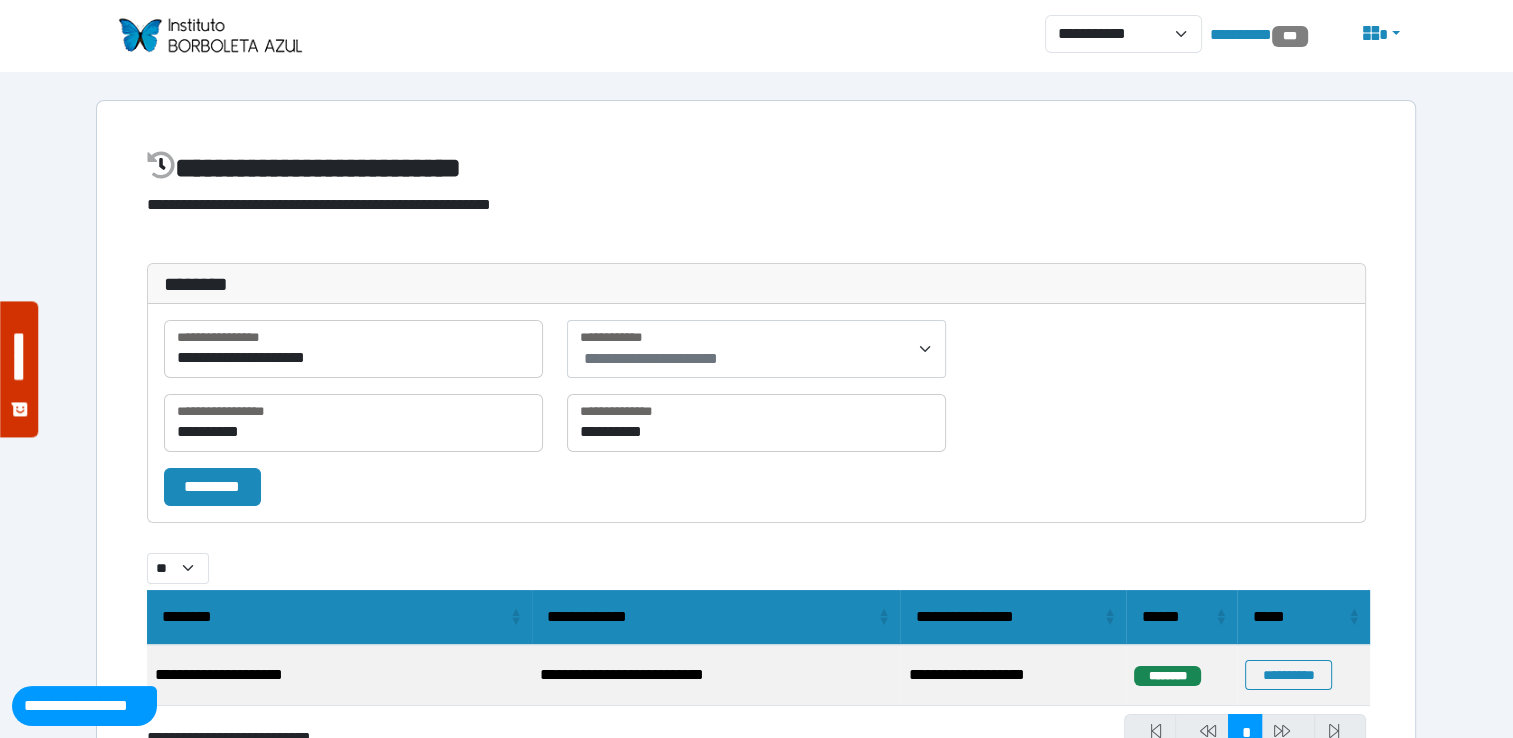 select on "**" 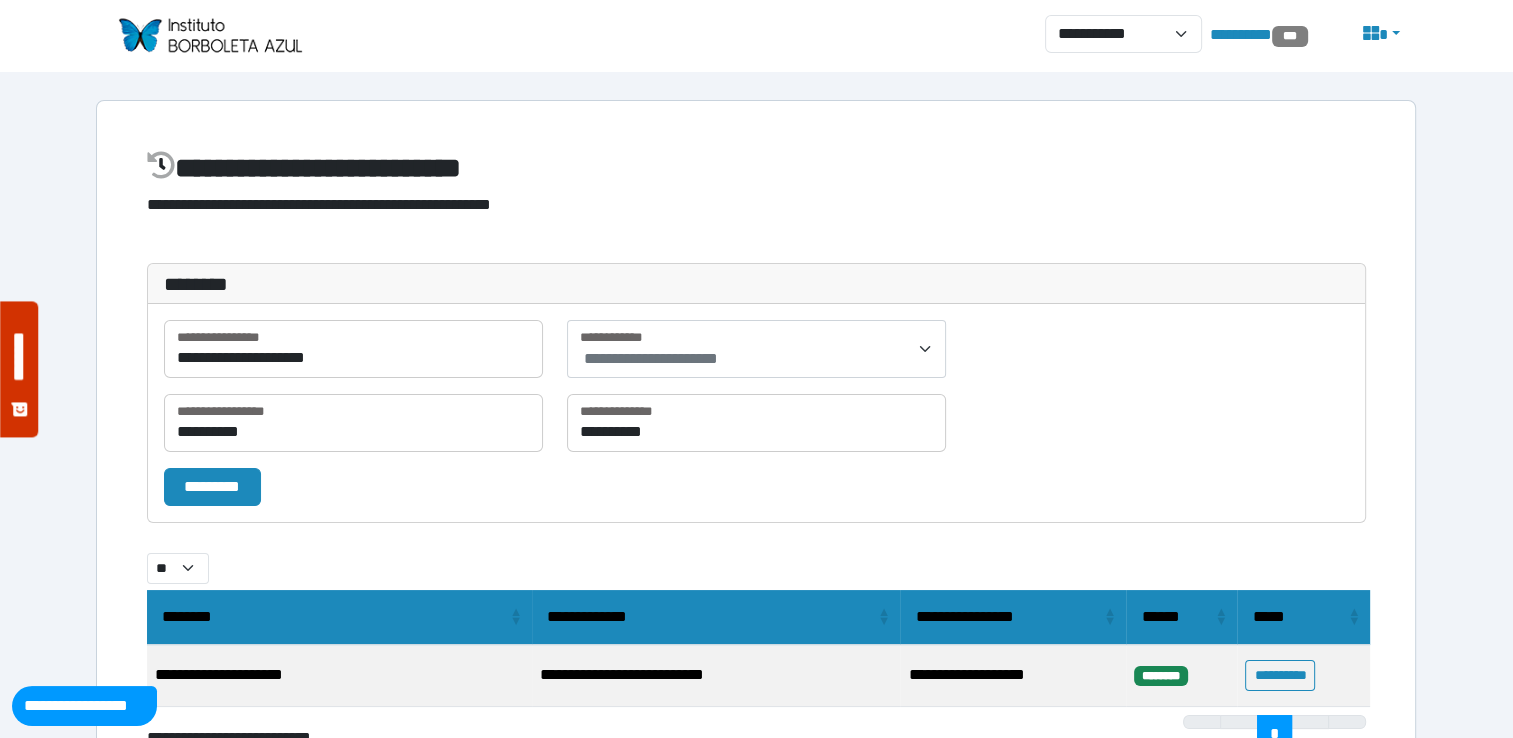 select on "**" 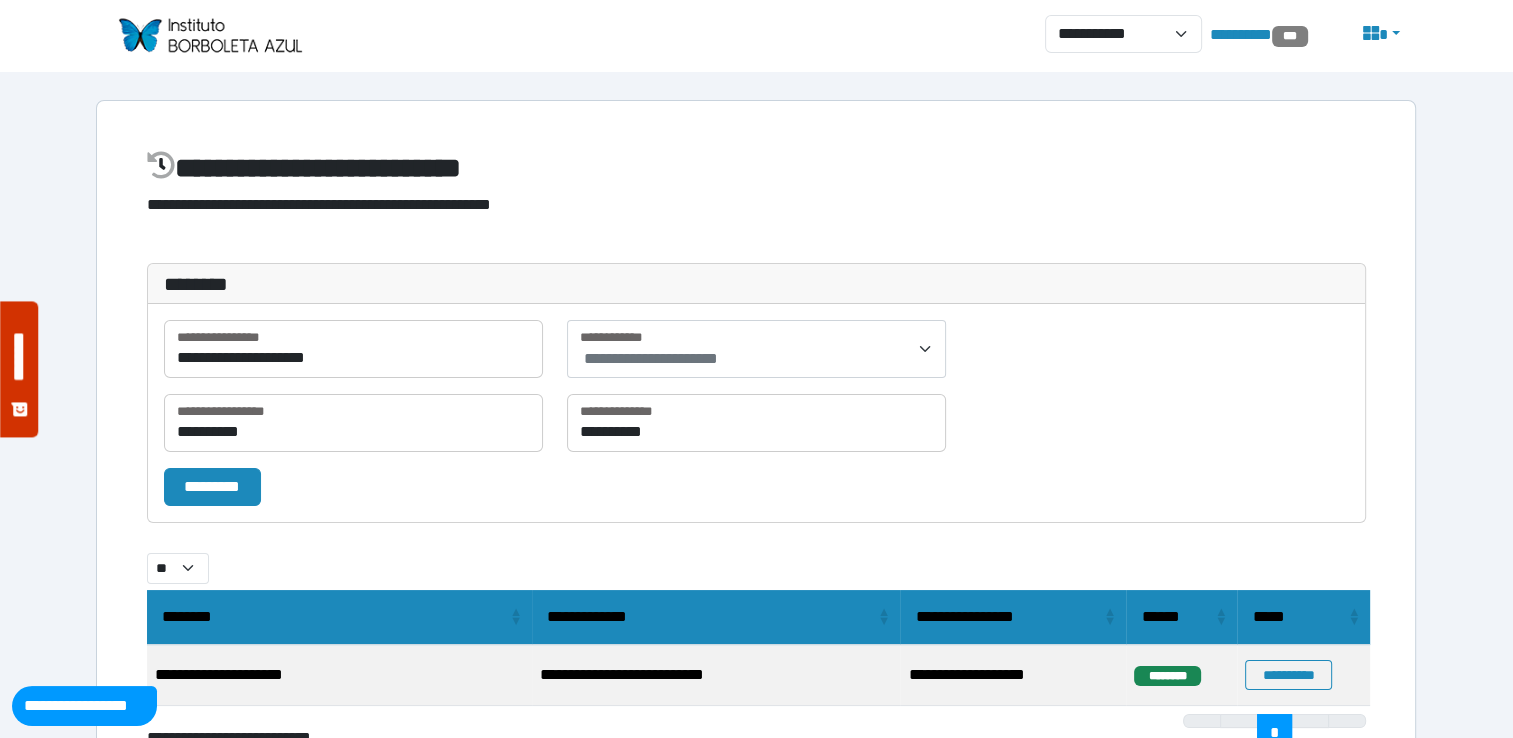 select on "**" 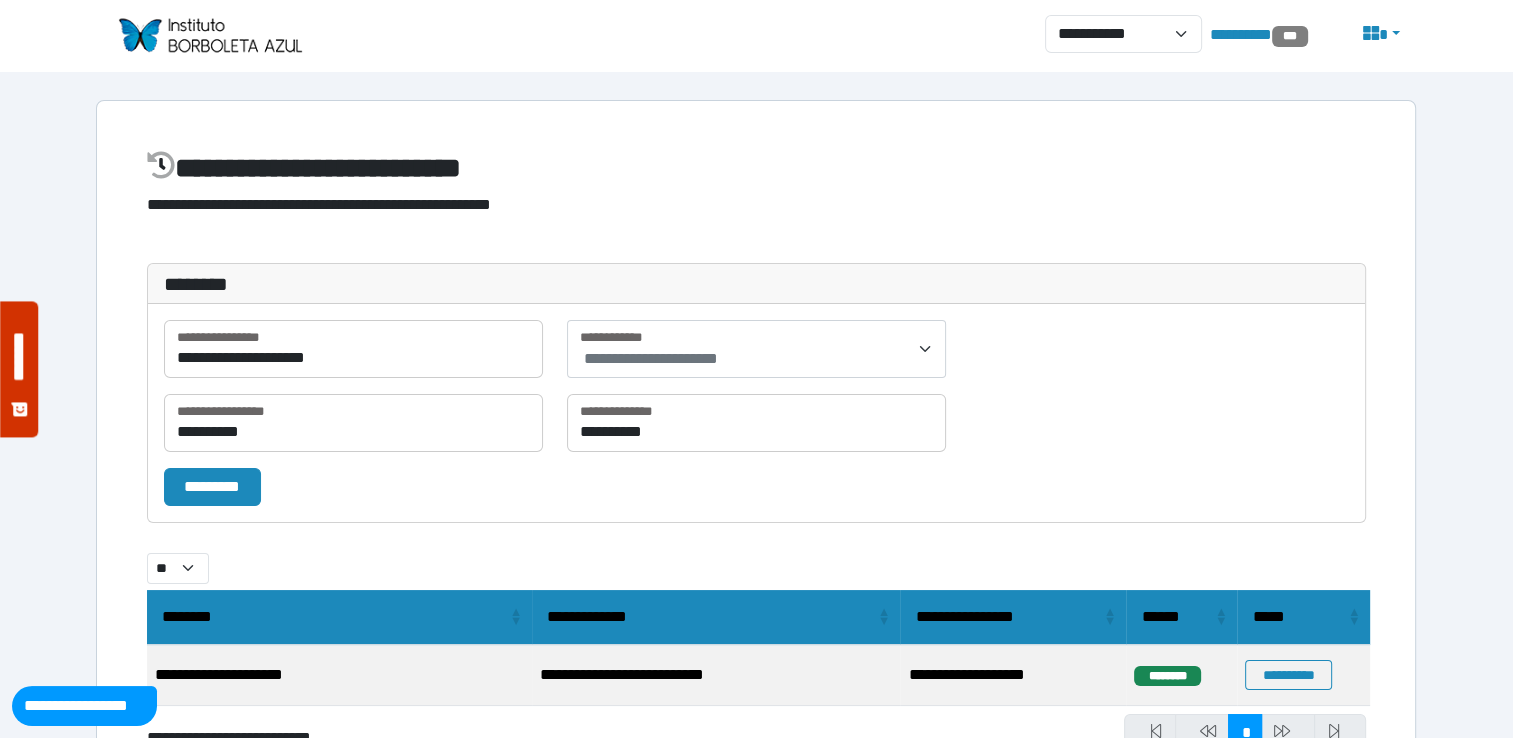 select on "**" 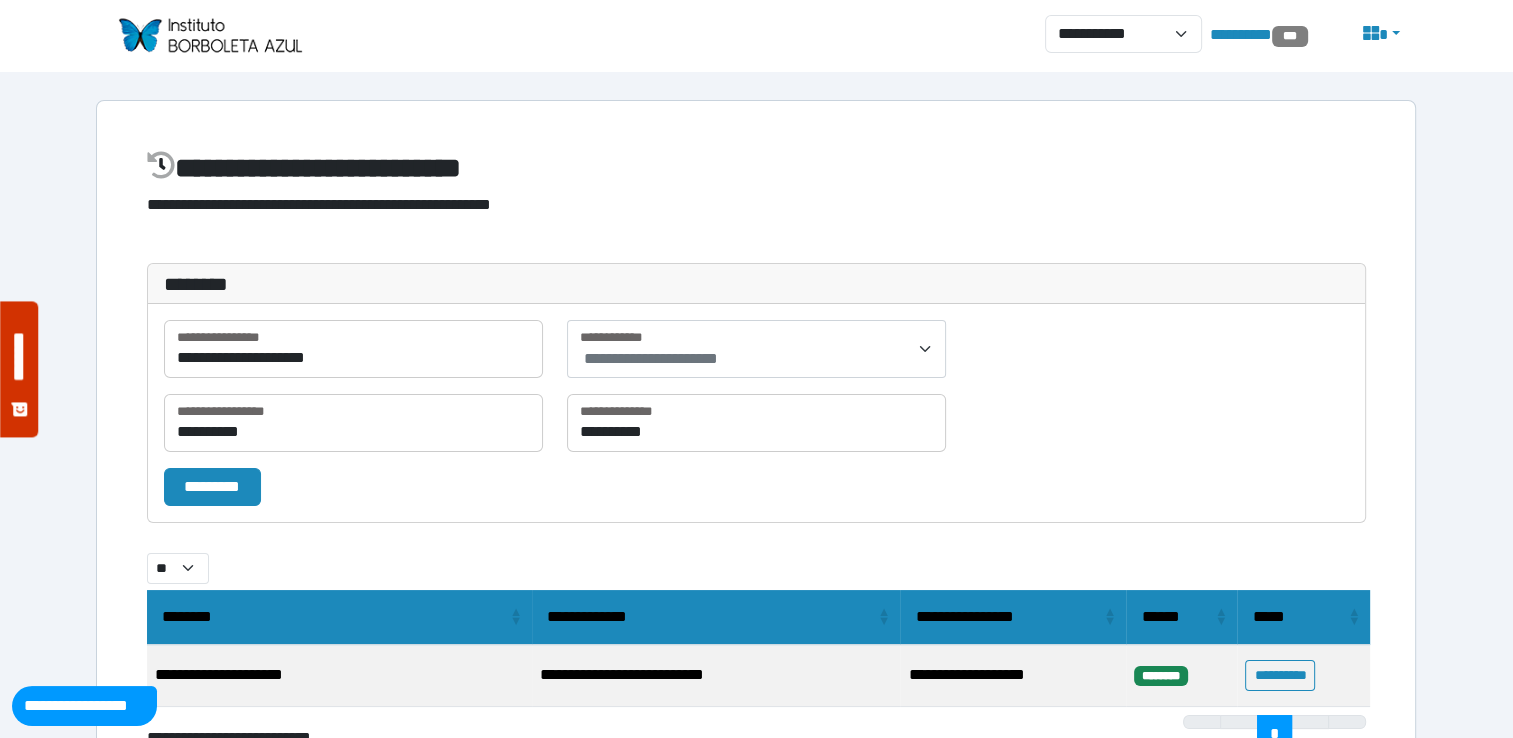 select on "**" 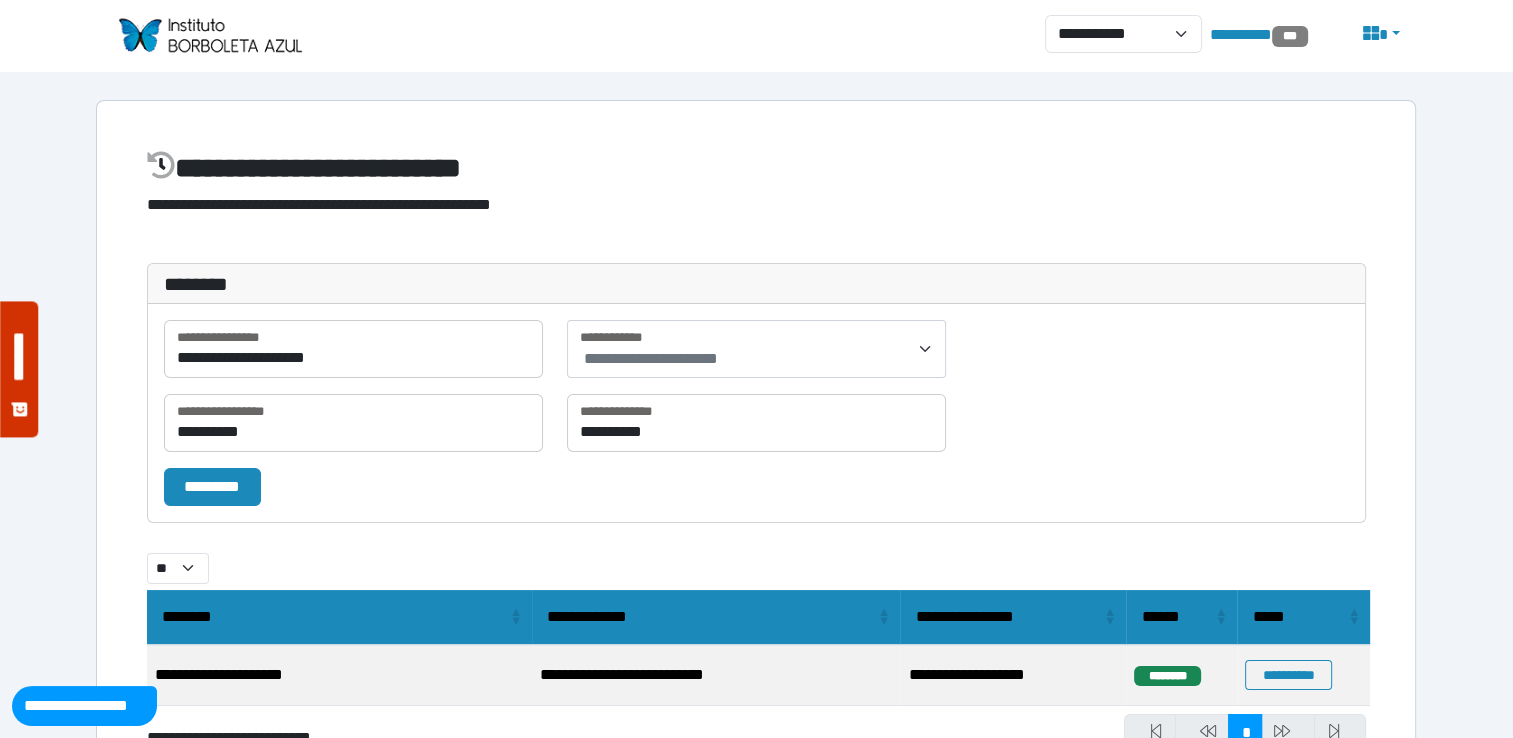 select on "**" 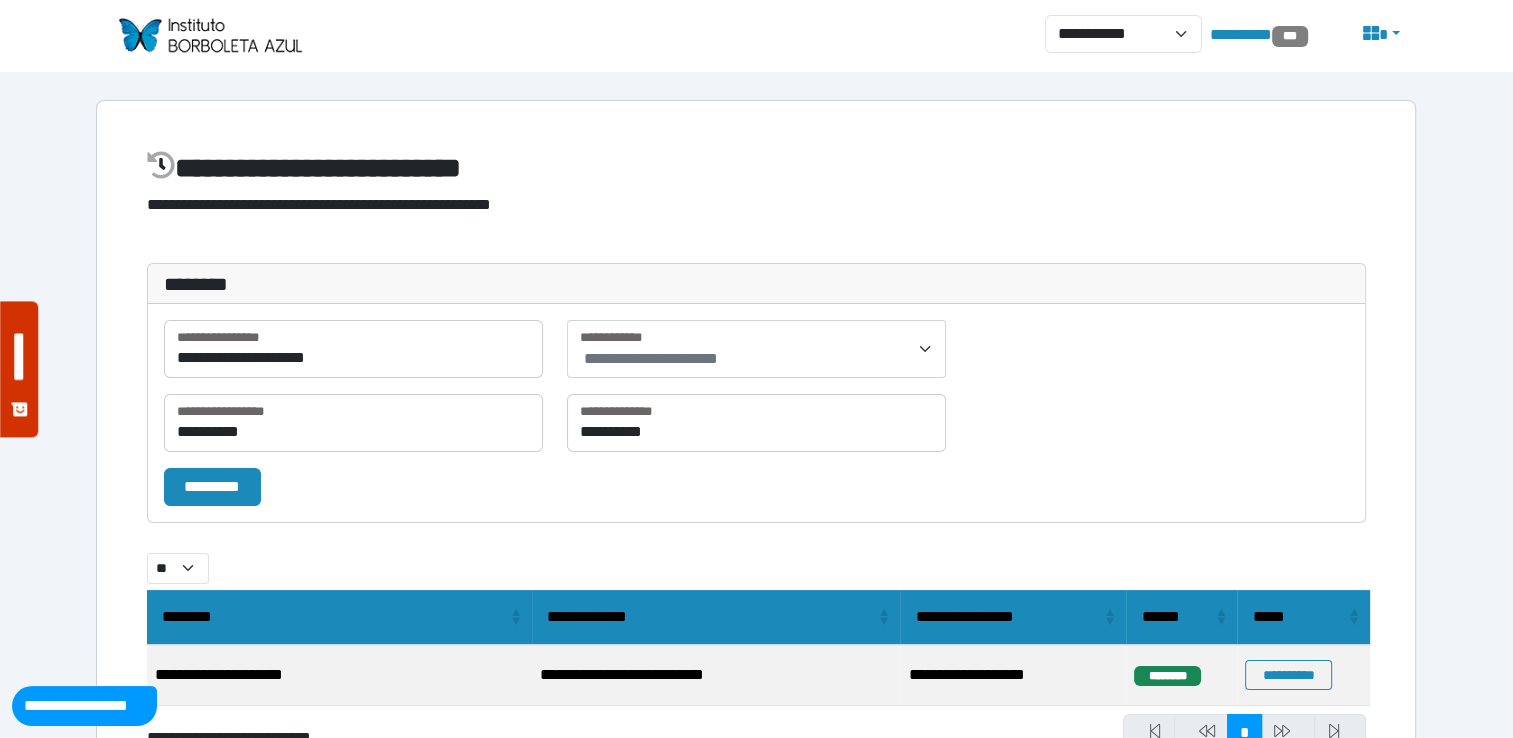 select on "**" 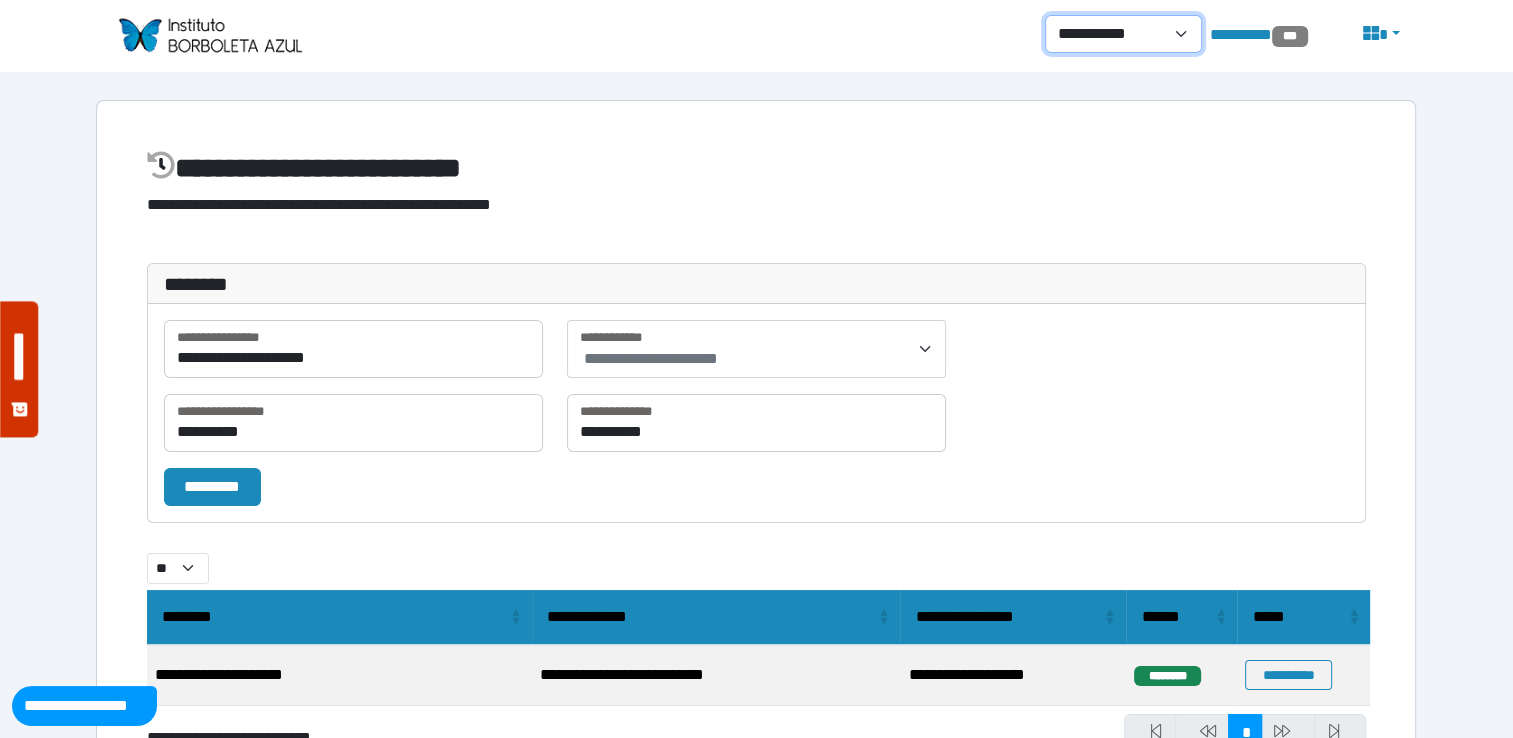click on "**********" at bounding box center (1123, 34) 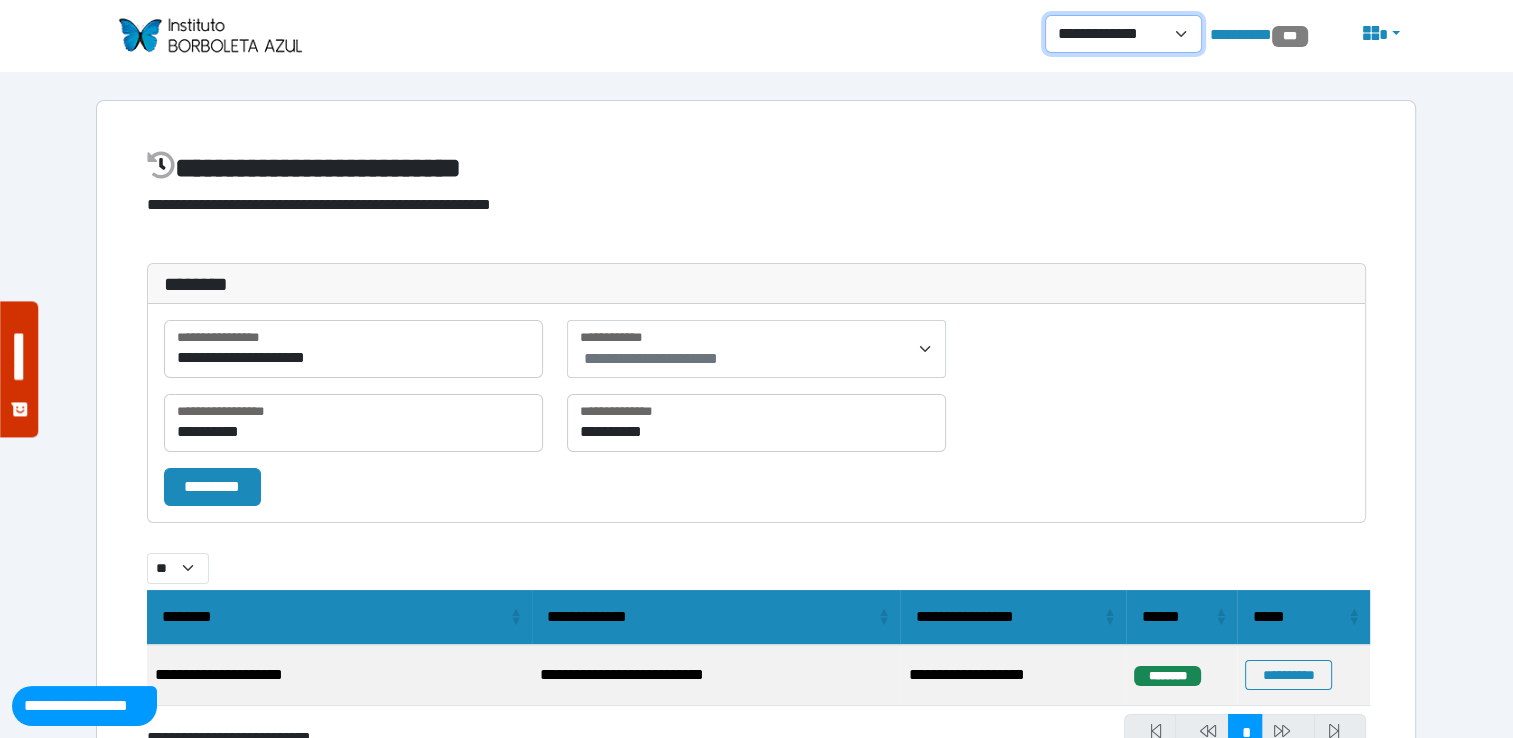 click on "**********" at bounding box center (1123, 34) 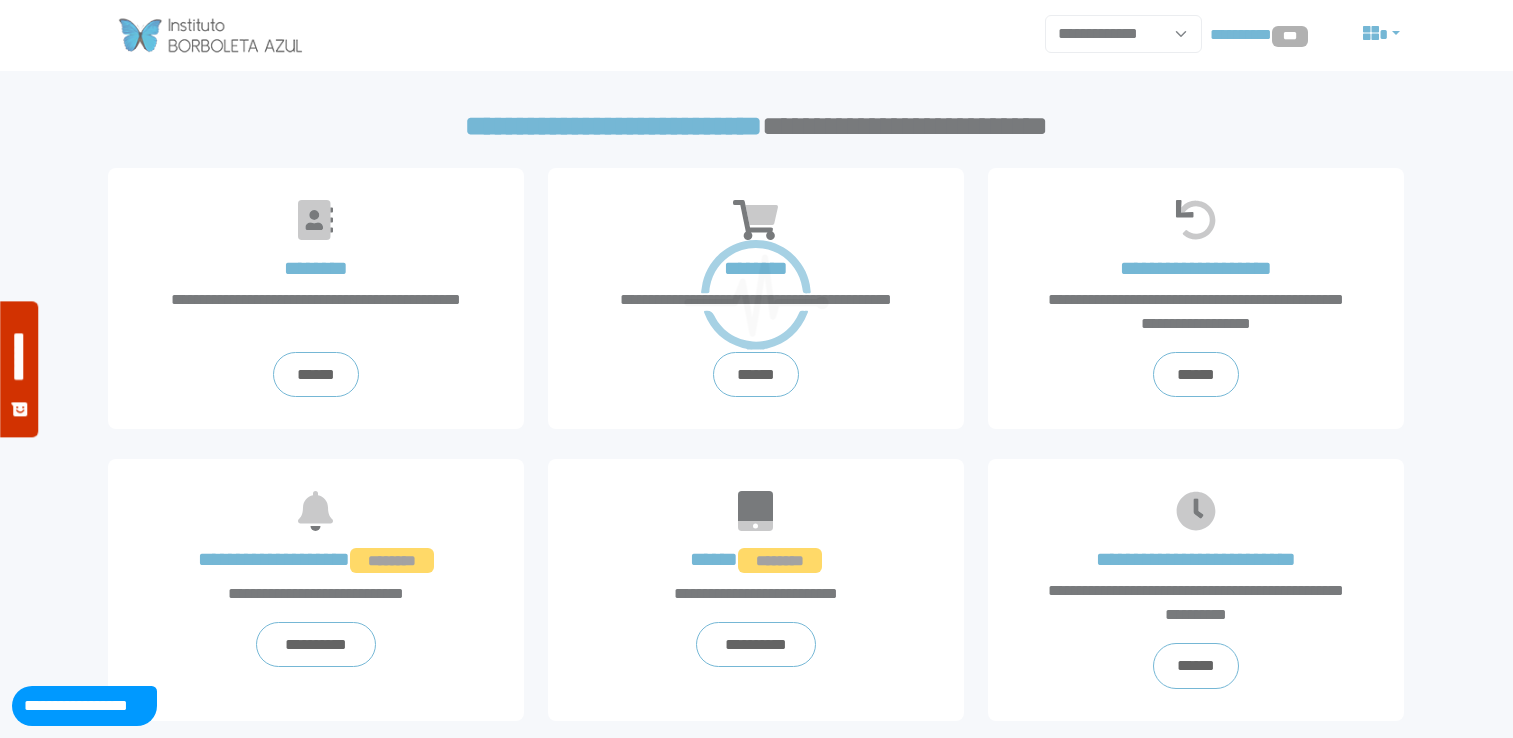 scroll, scrollTop: 0, scrollLeft: 0, axis: both 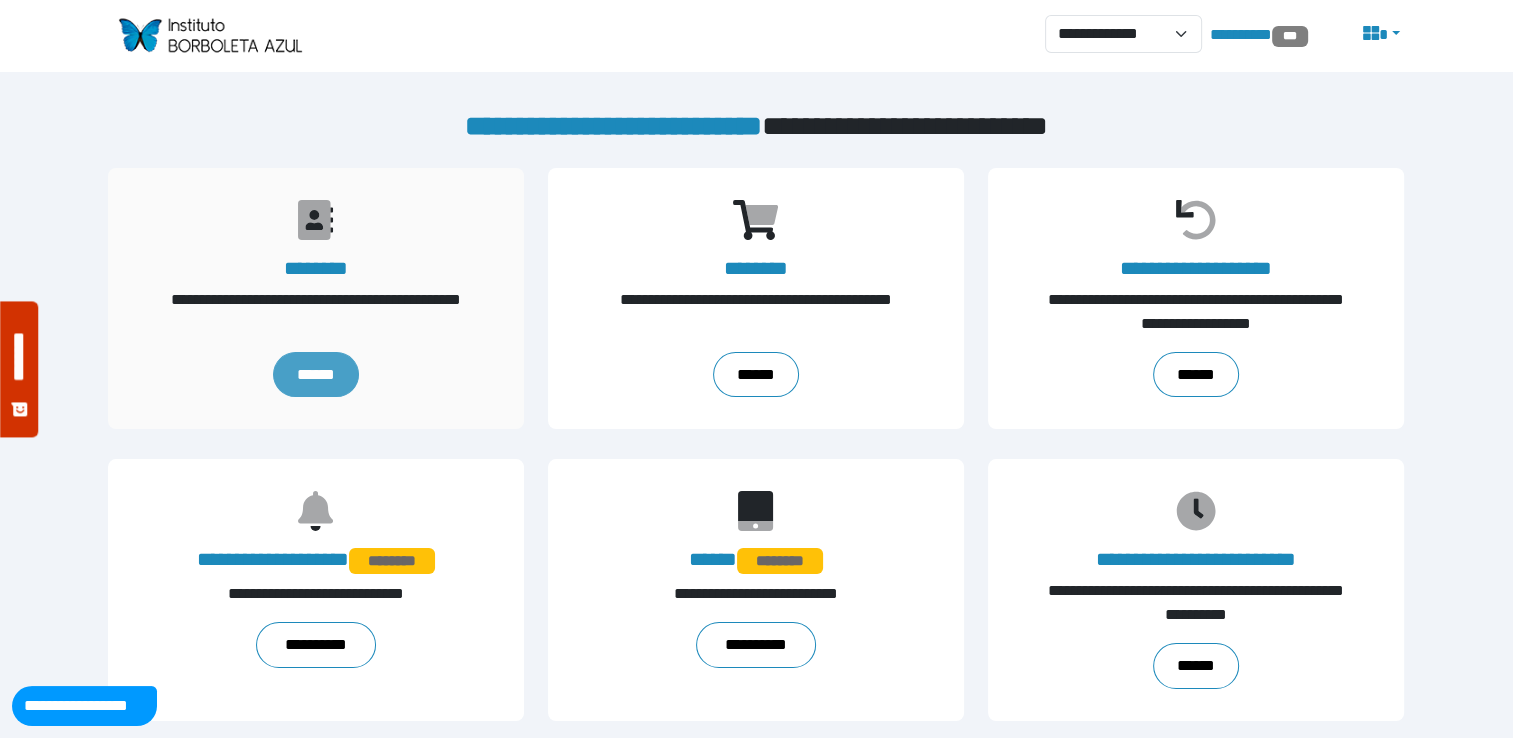 click on "******" at bounding box center [316, 375] 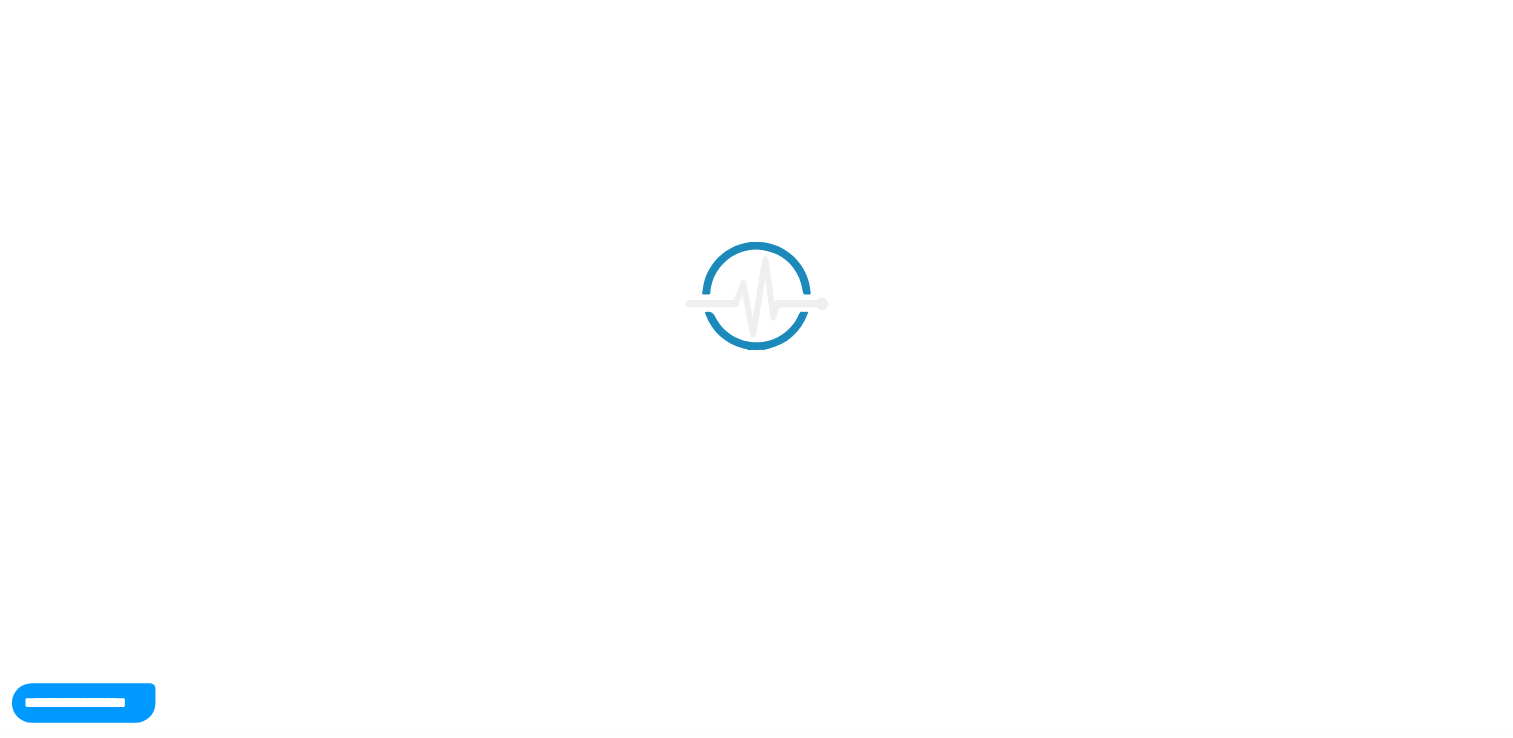 scroll, scrollTop: 0, scrollLeft: 0, axis: both 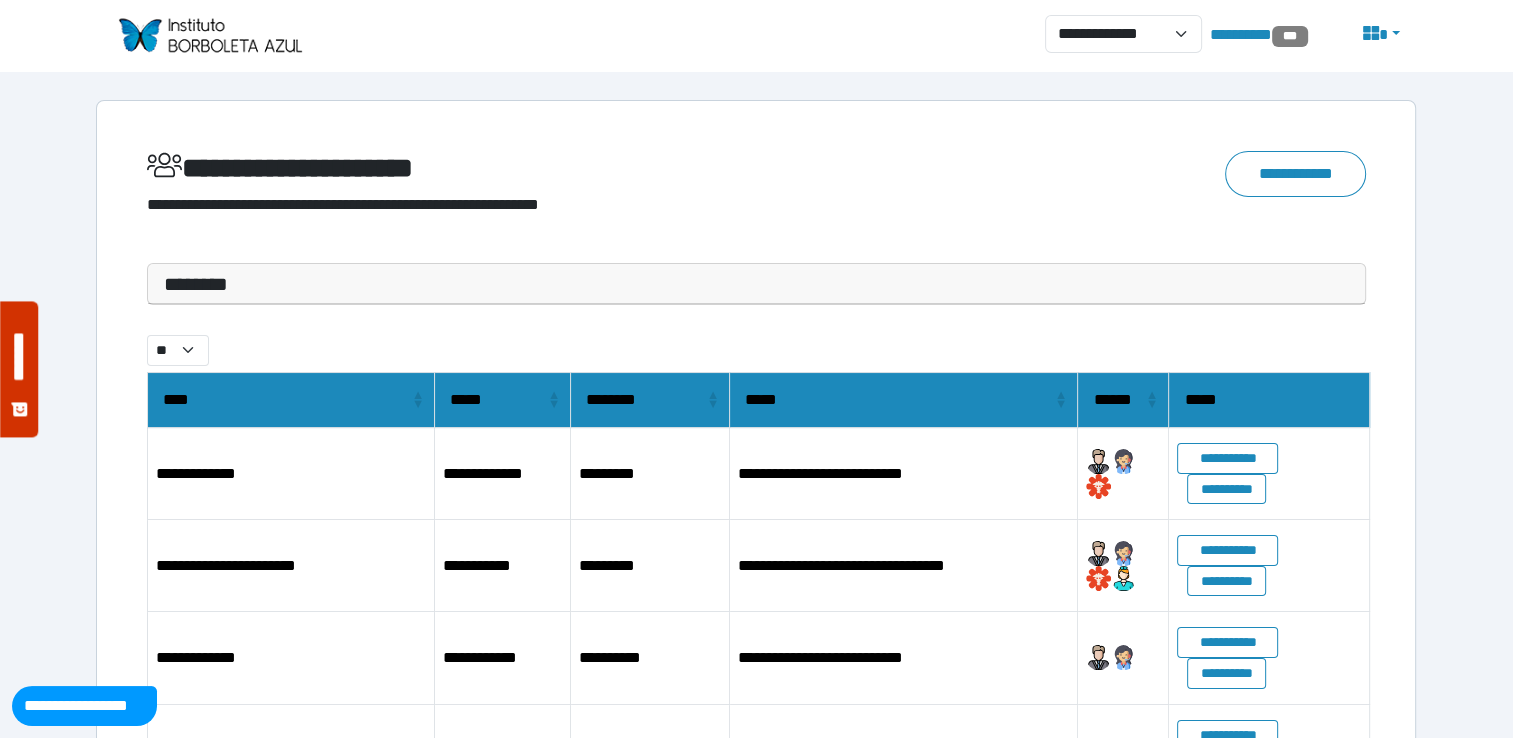click on "********" at bounding box center (756, 284) 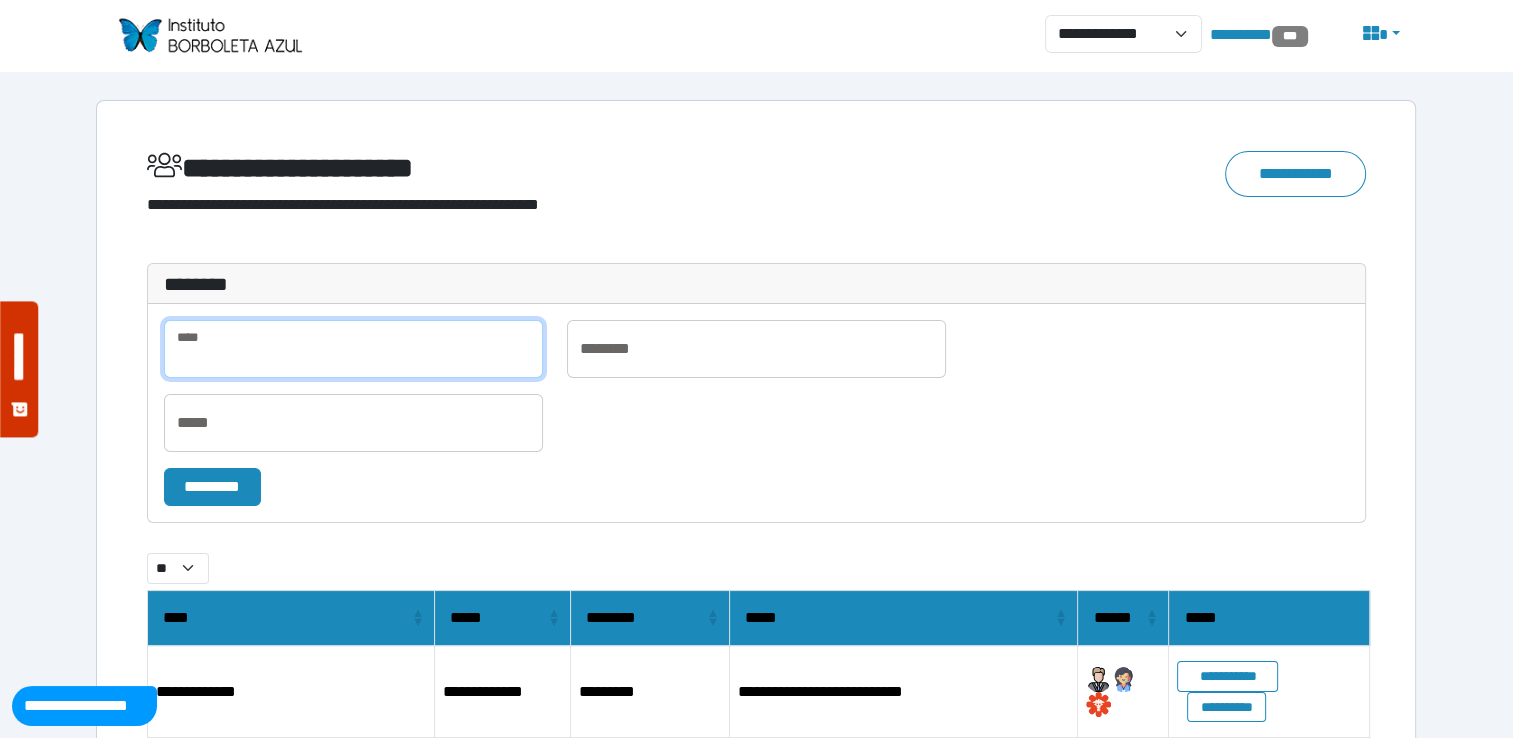 click at bounding box center [353, 349] 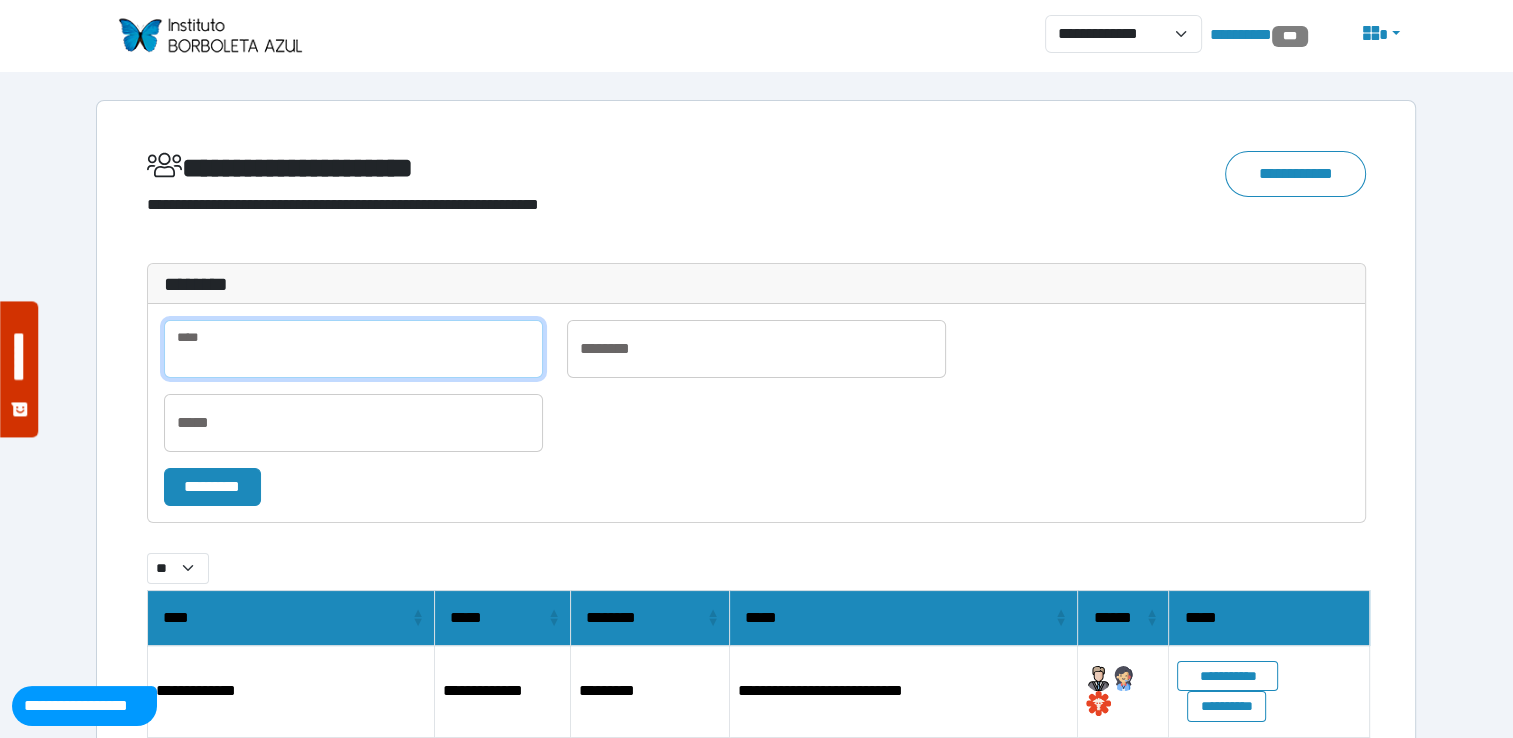 paste on "**********" 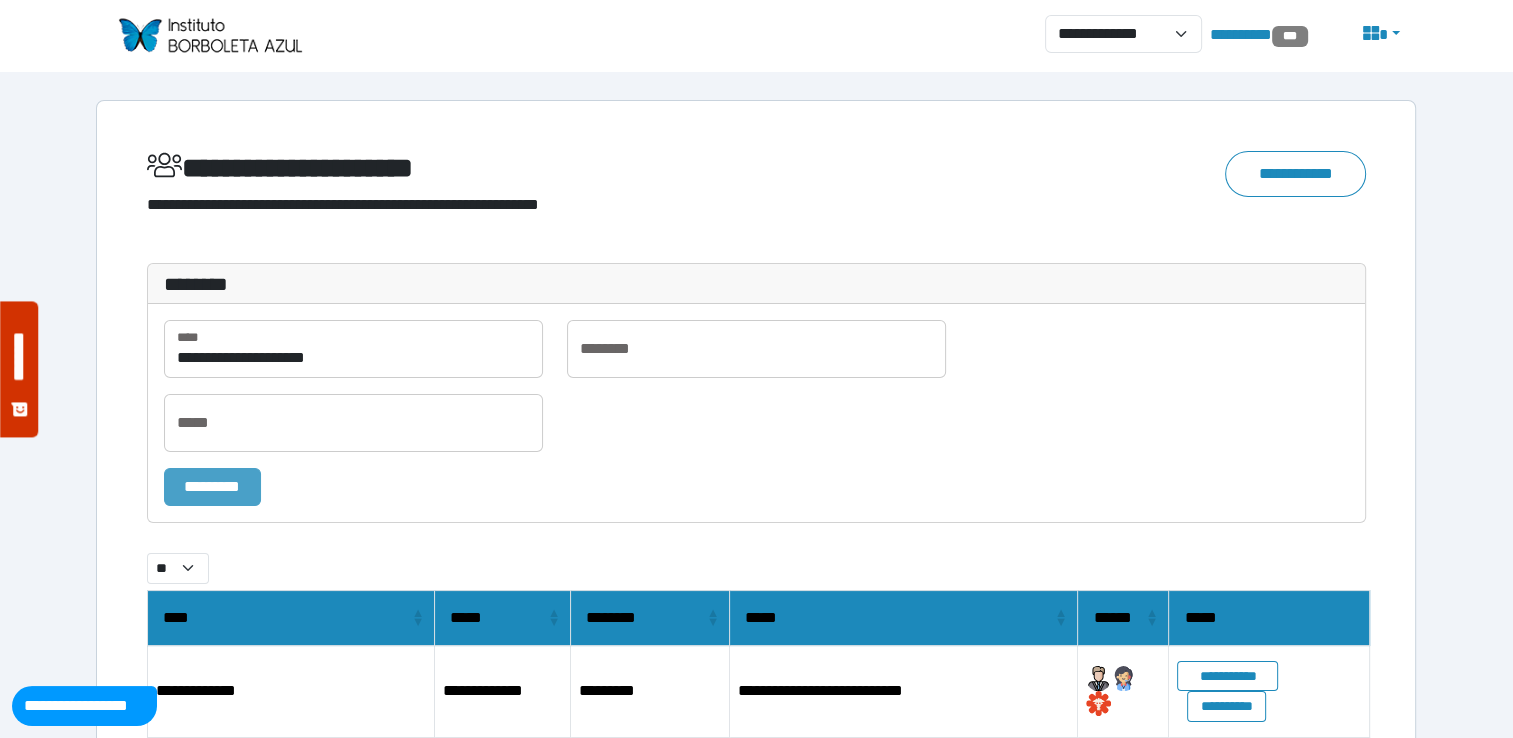 click on "*********" at bounding box center (212, 487) 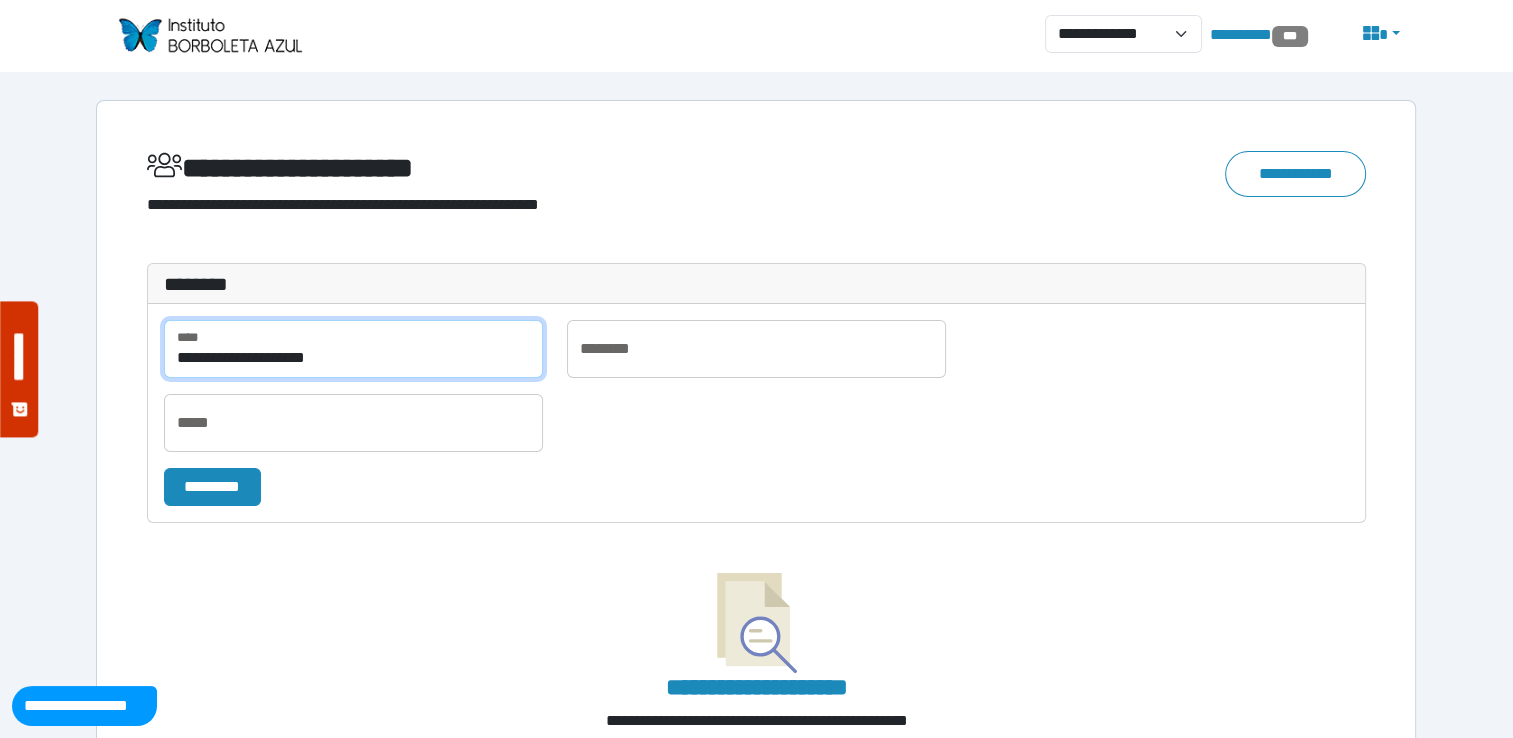 drag, startPoint x: 395, startPoint y: 370, endPoint x: 319, endPoint y: 371, distance: 76.00658 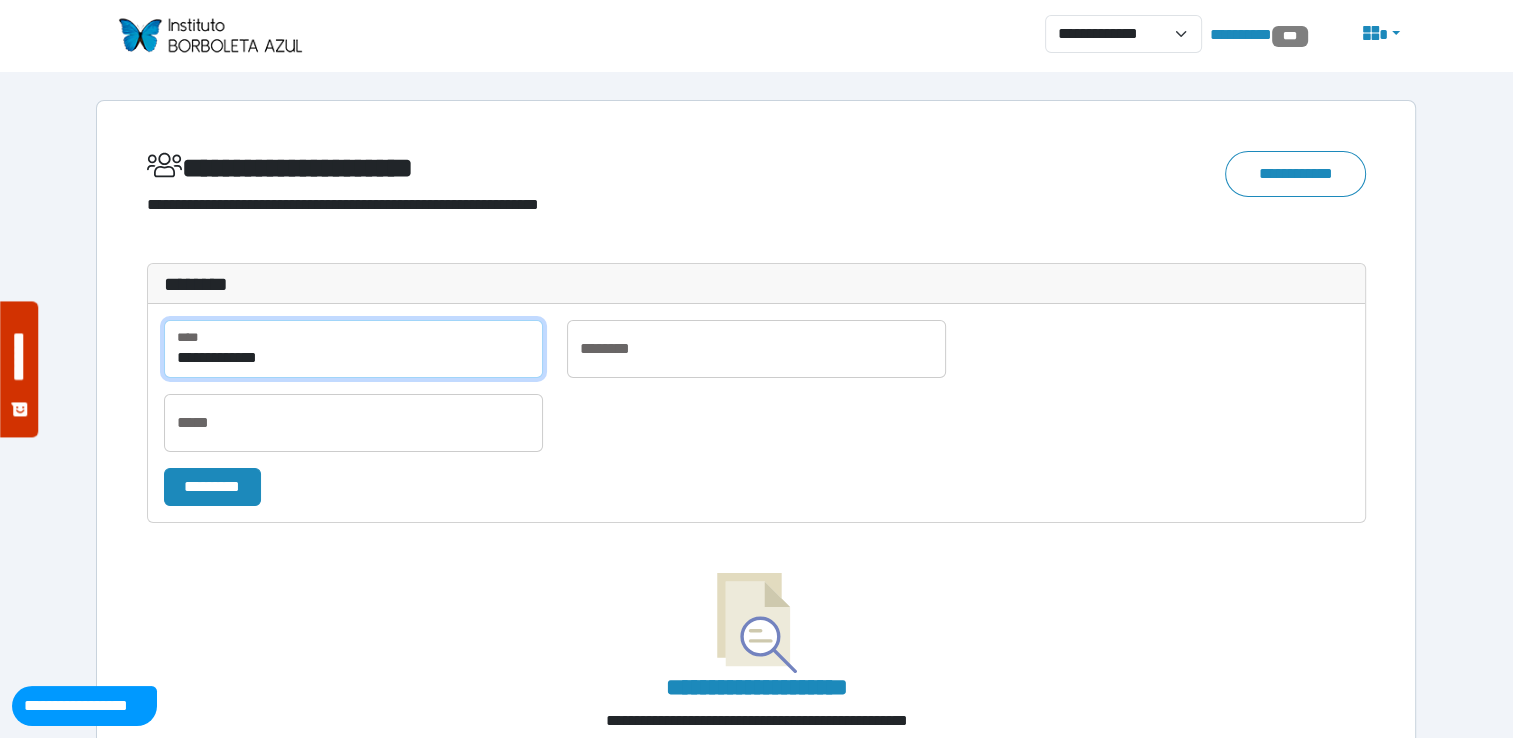 click on "*********" at bounding box center (212, 487) 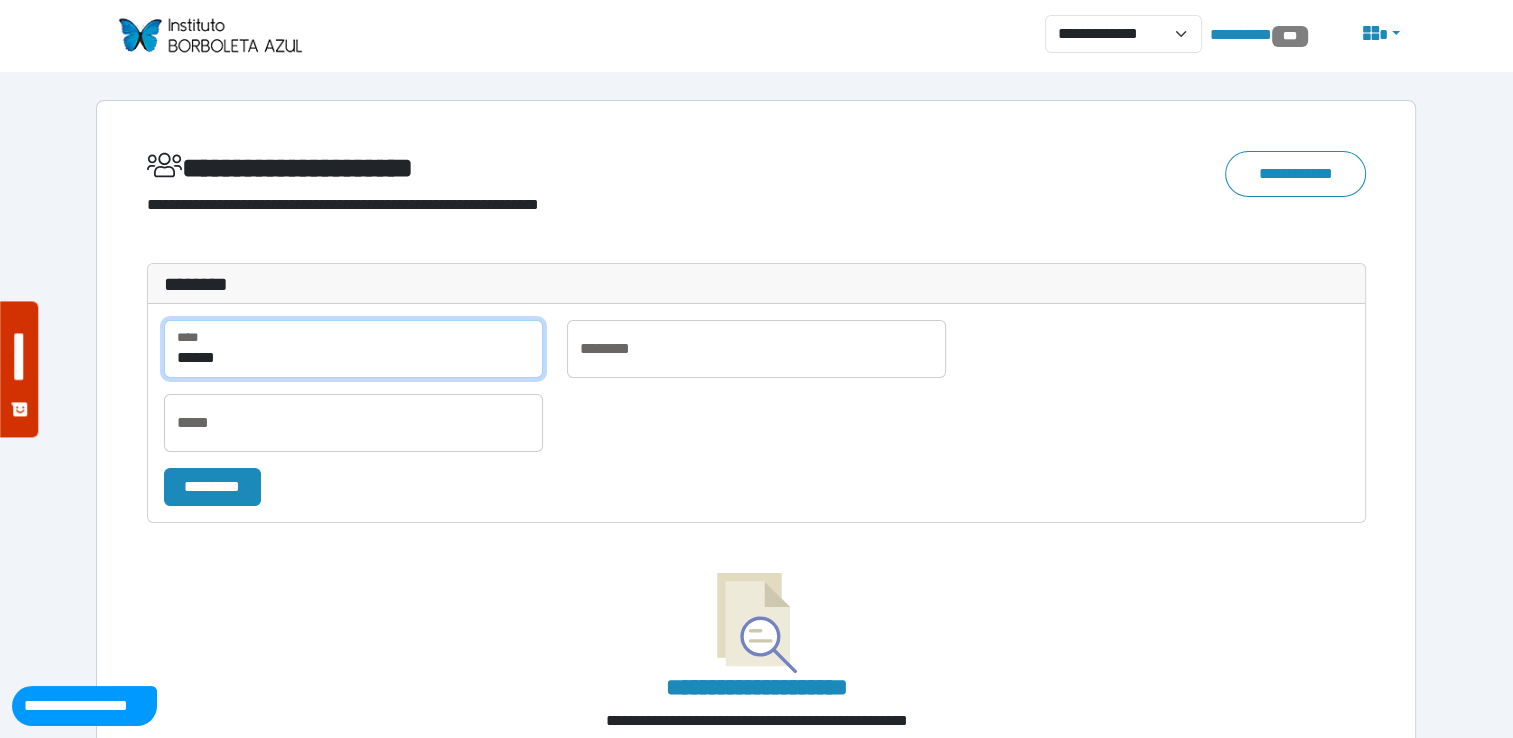 type on "******" 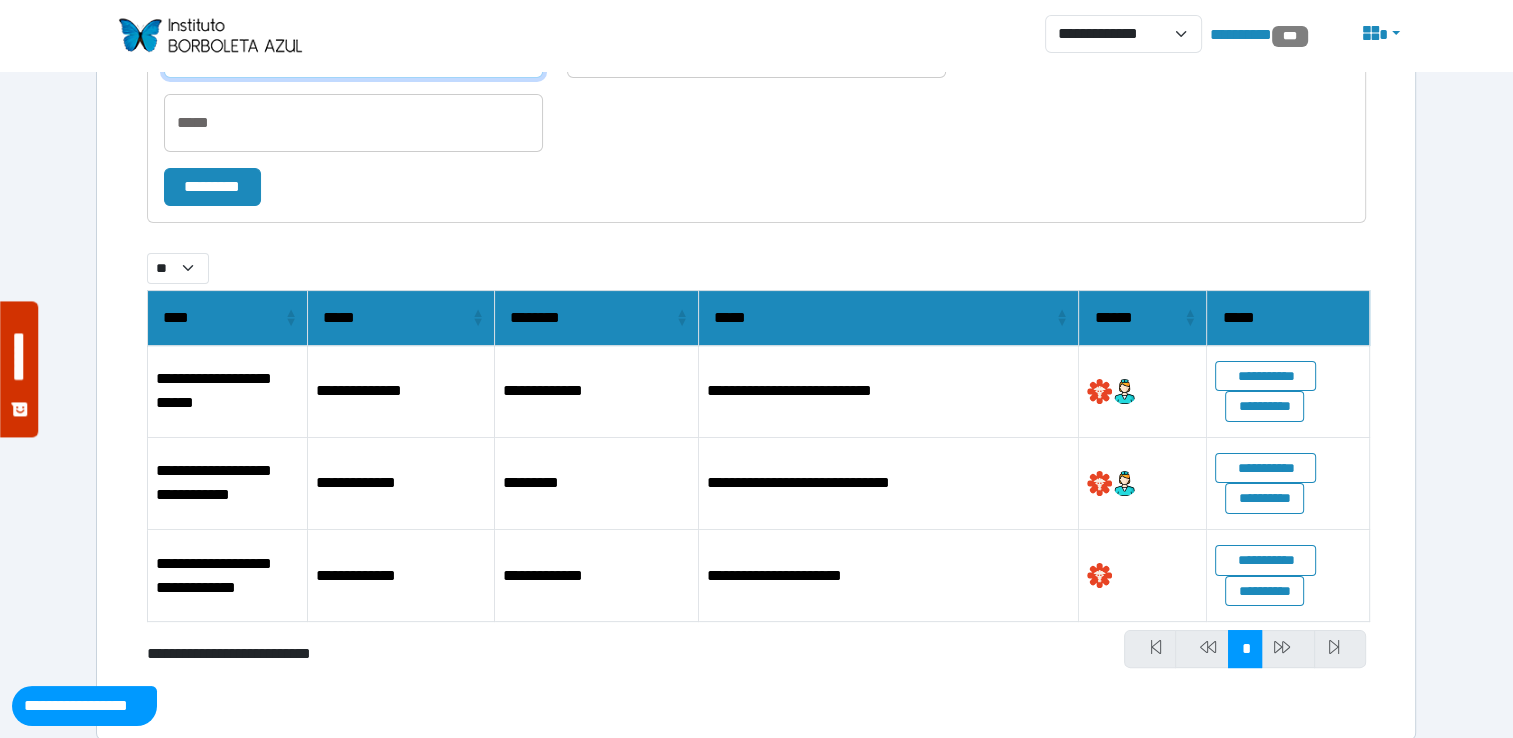 scroll, scrollTop: 322, scrollLeft: 0, axis: vertical 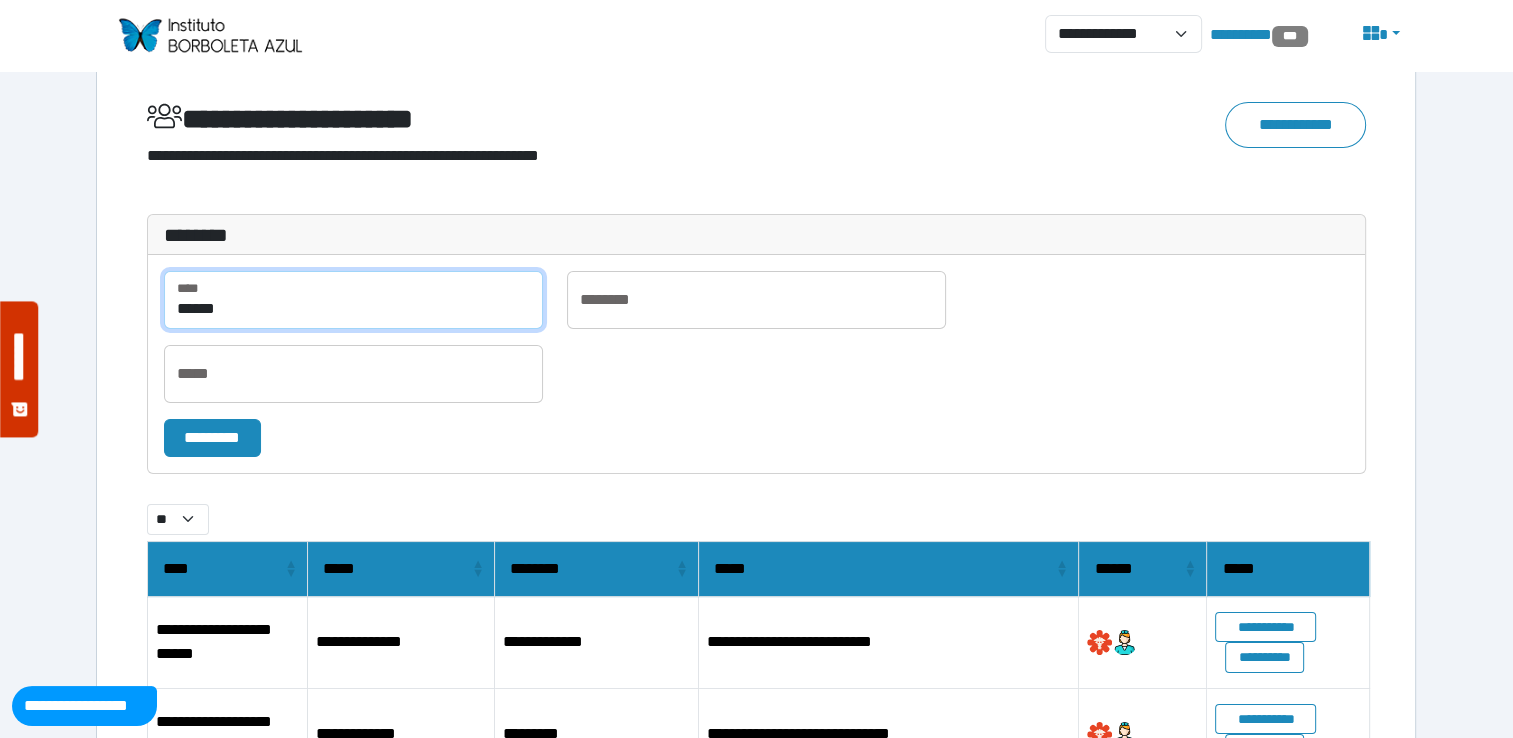 drag, startPoint x: 373, startPoint y: 314, endPoint x: 179, endPoint y: 263, distance: 200.59163 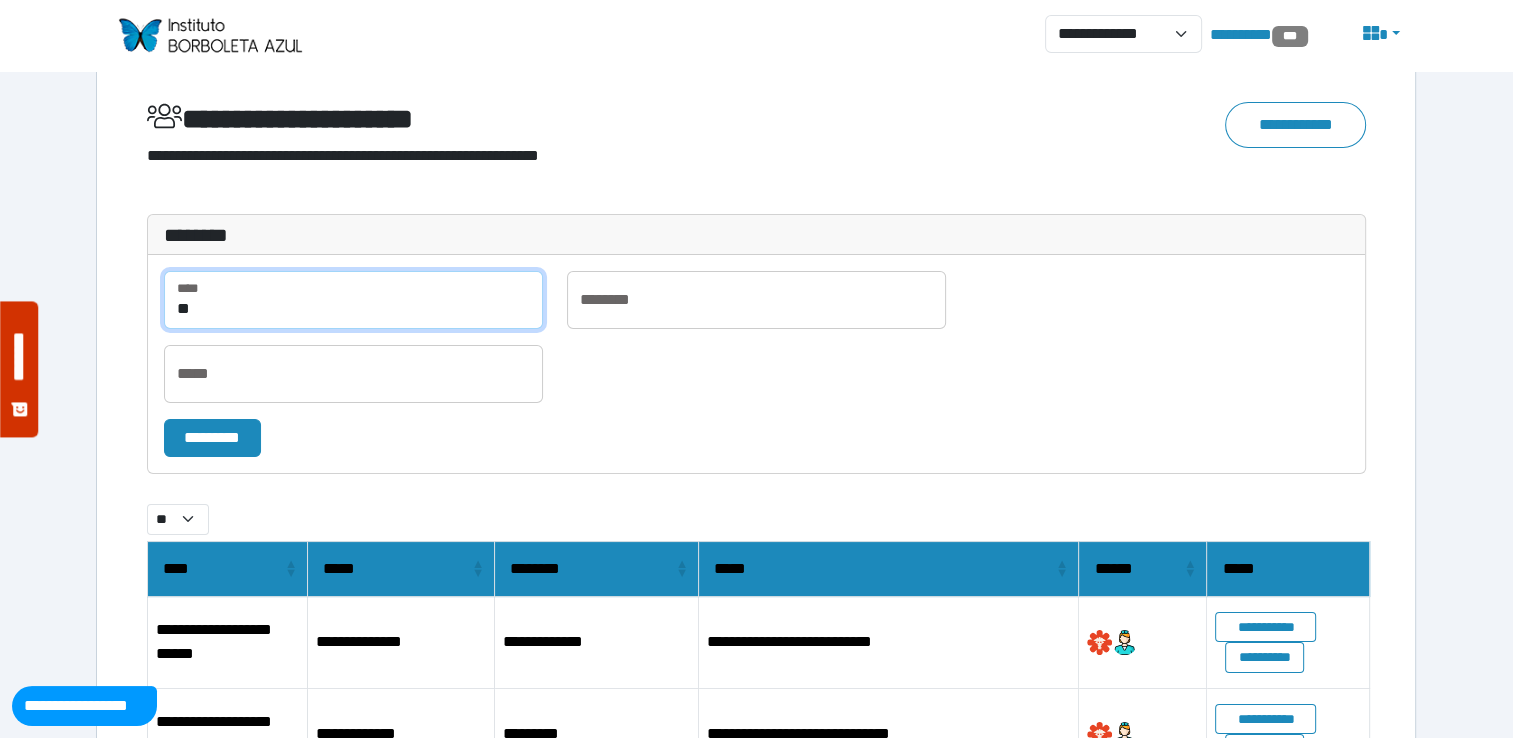 type on "*" 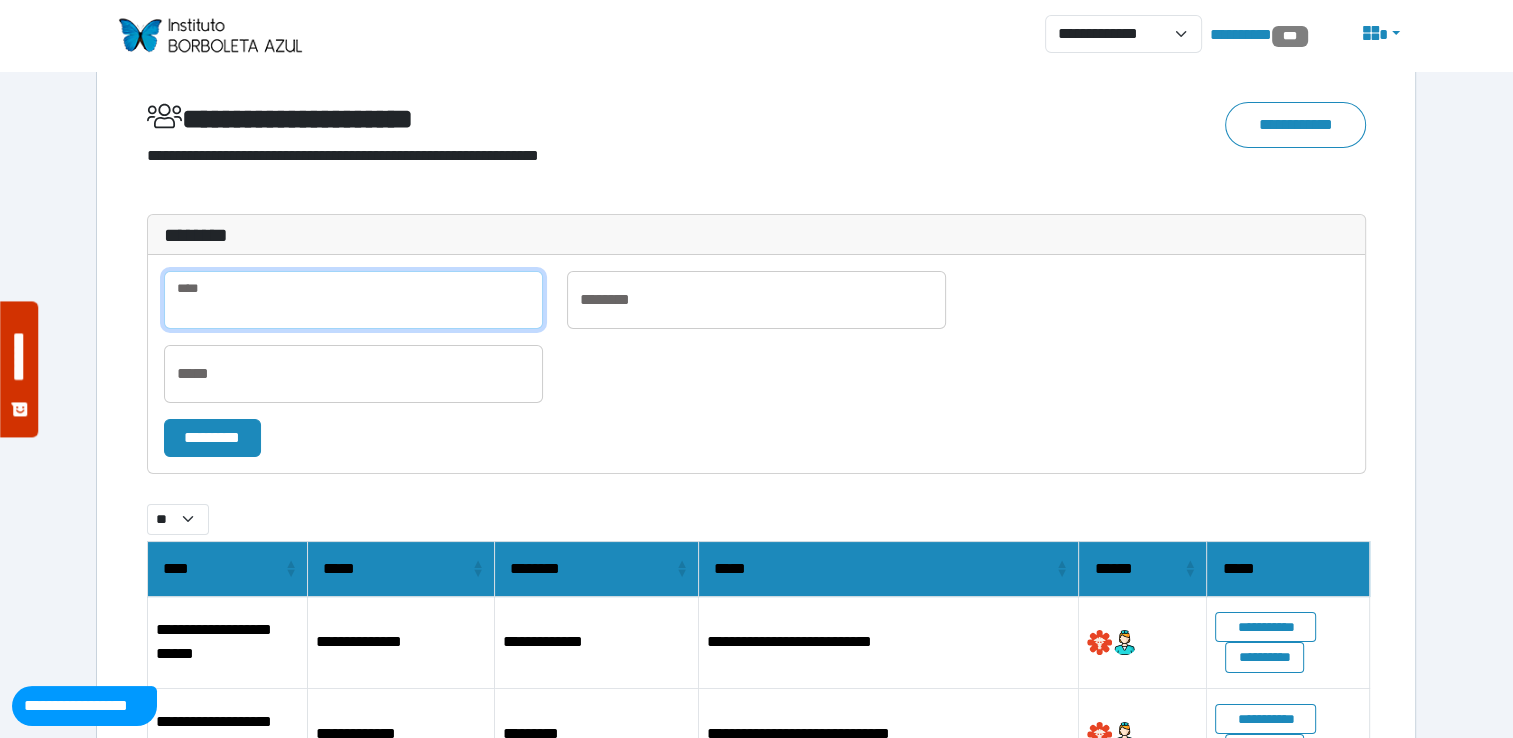 type 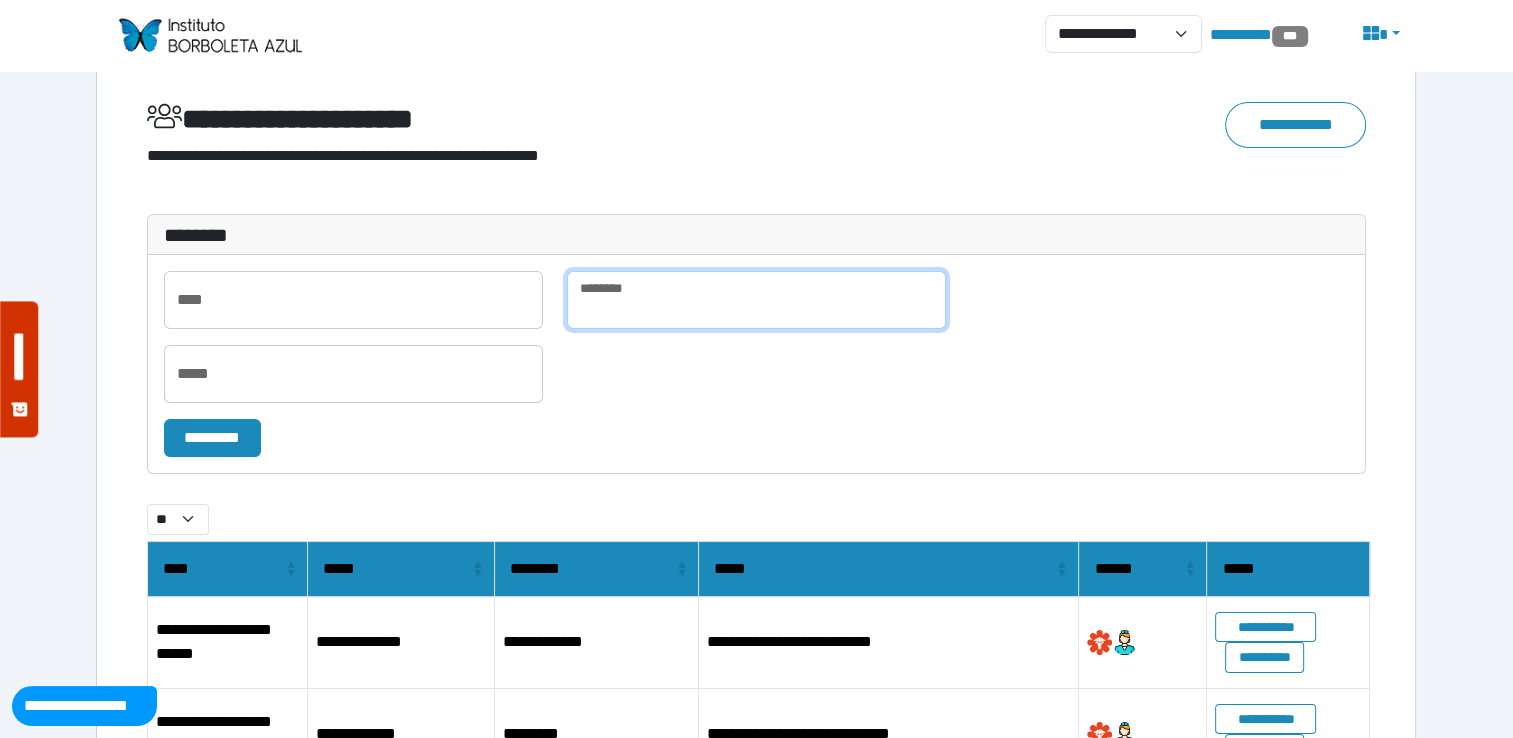click at bounding box center (756, 300) 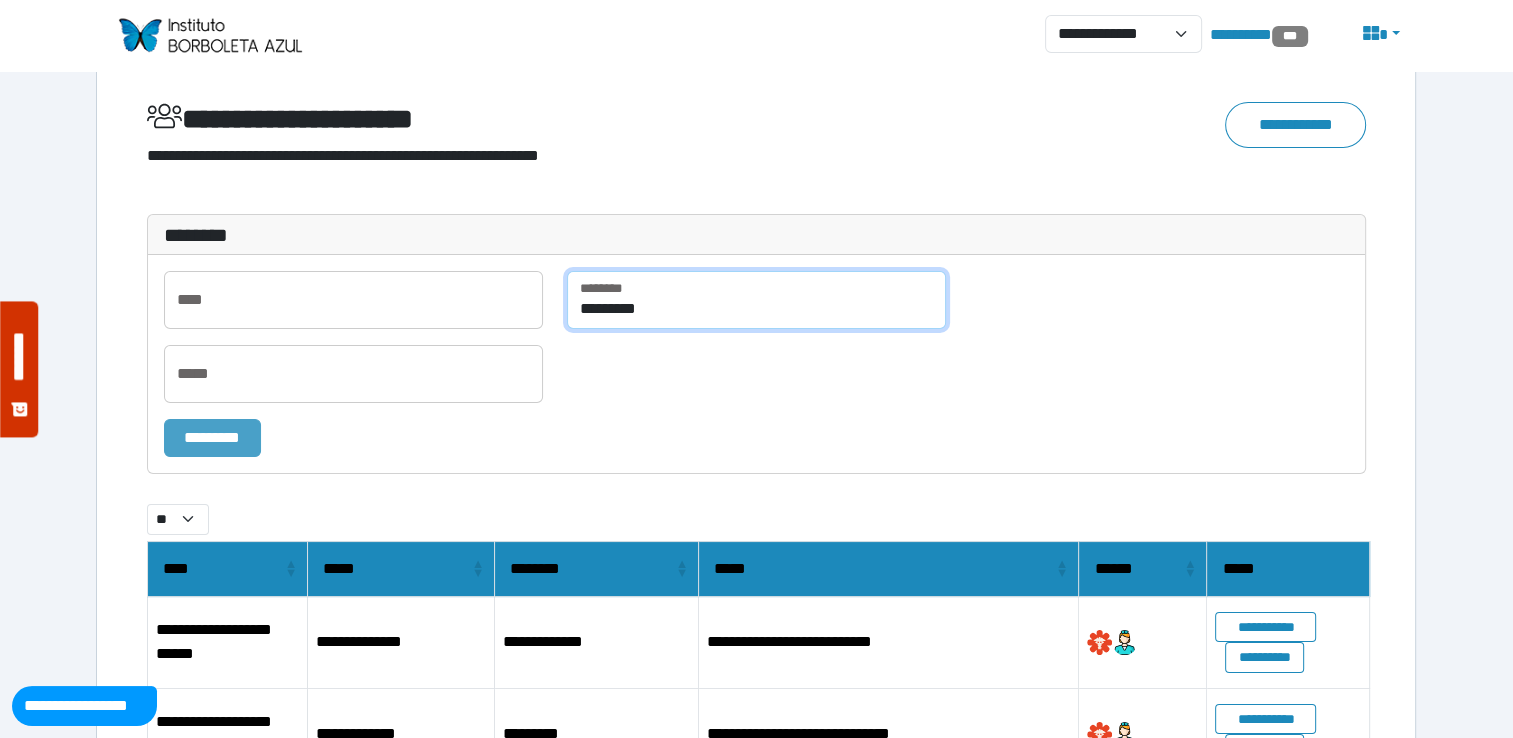 type on "********" 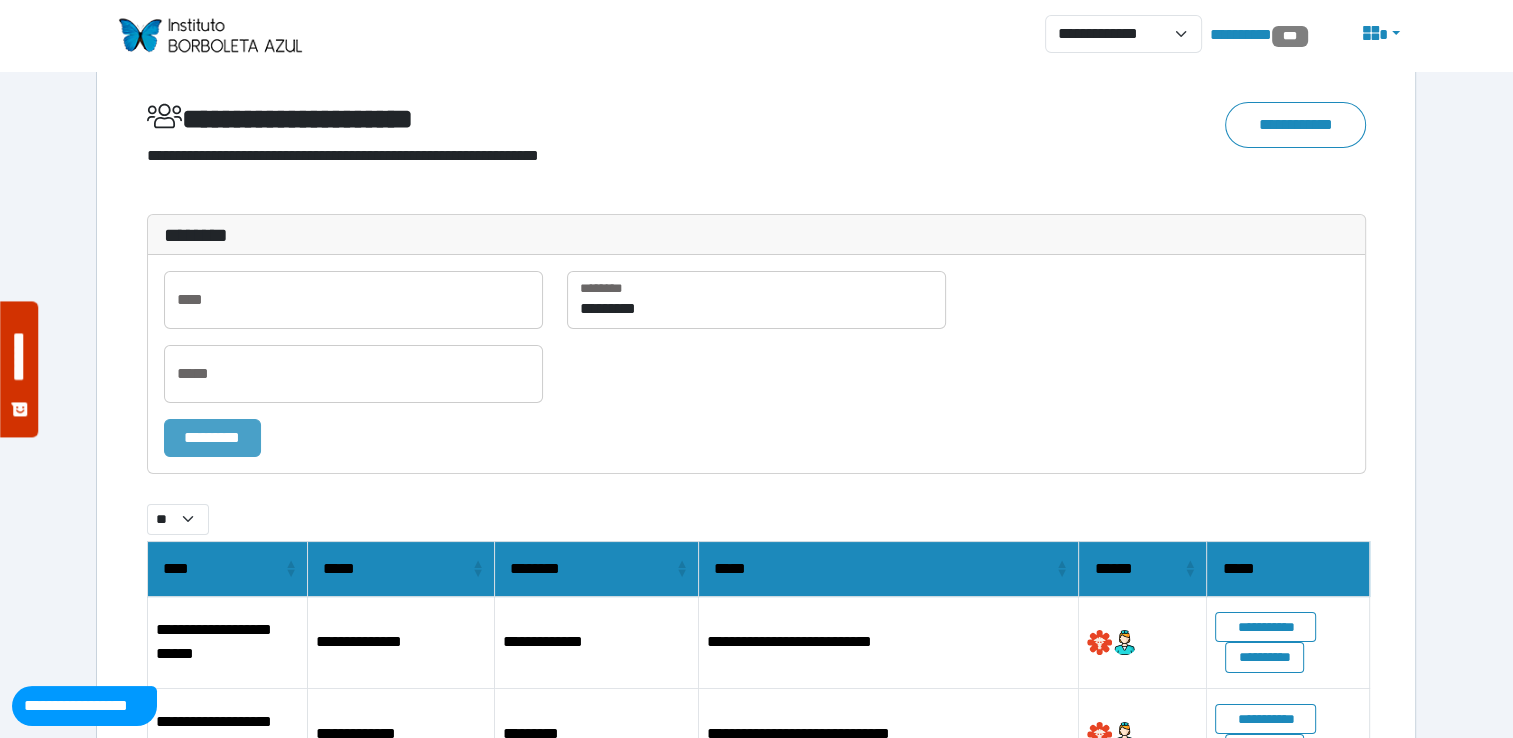 click on "*********" at bounding box center [212, 438] 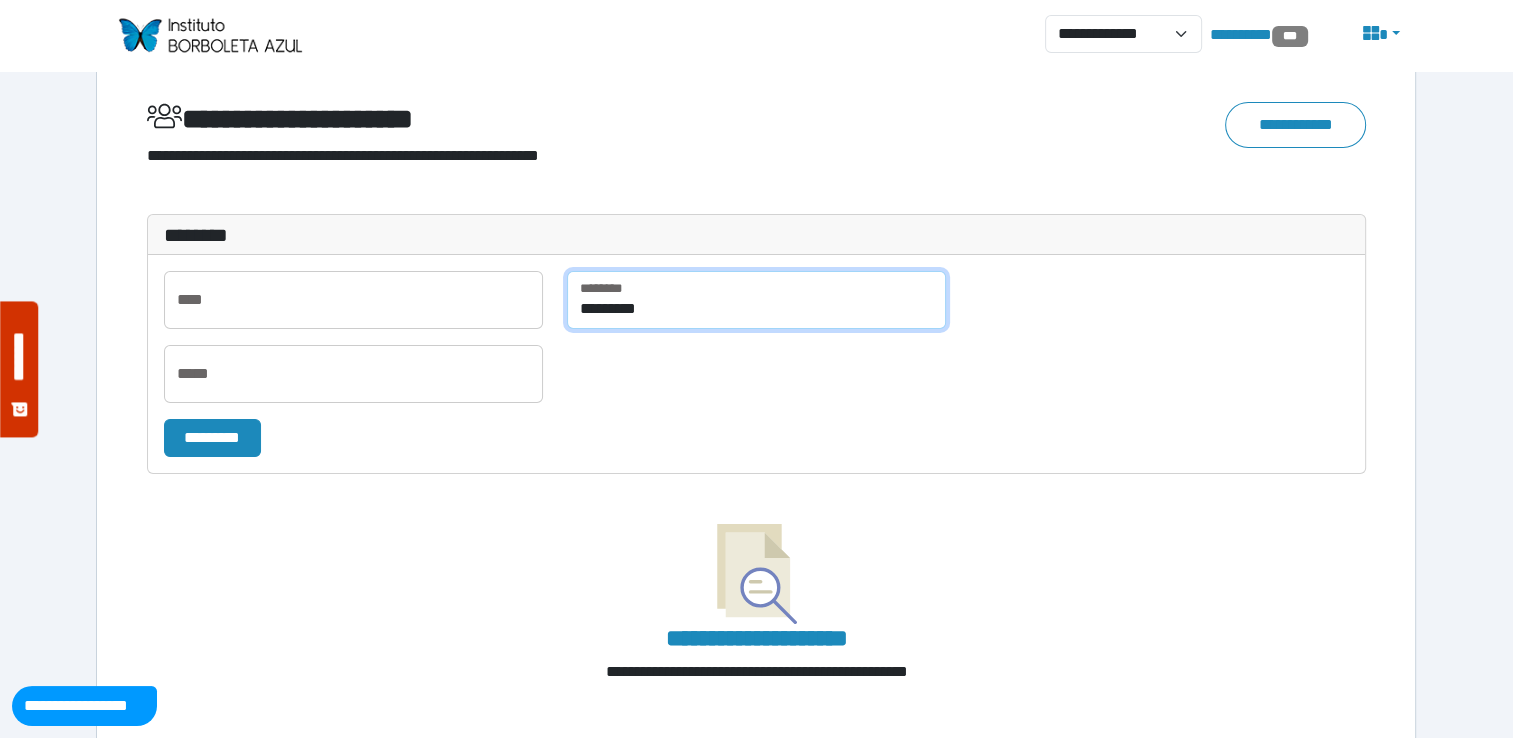 drag, startPoint x: 722, startPoint y: 302, endPoint x: 73, endPoint y: 257, distance: 650.5582 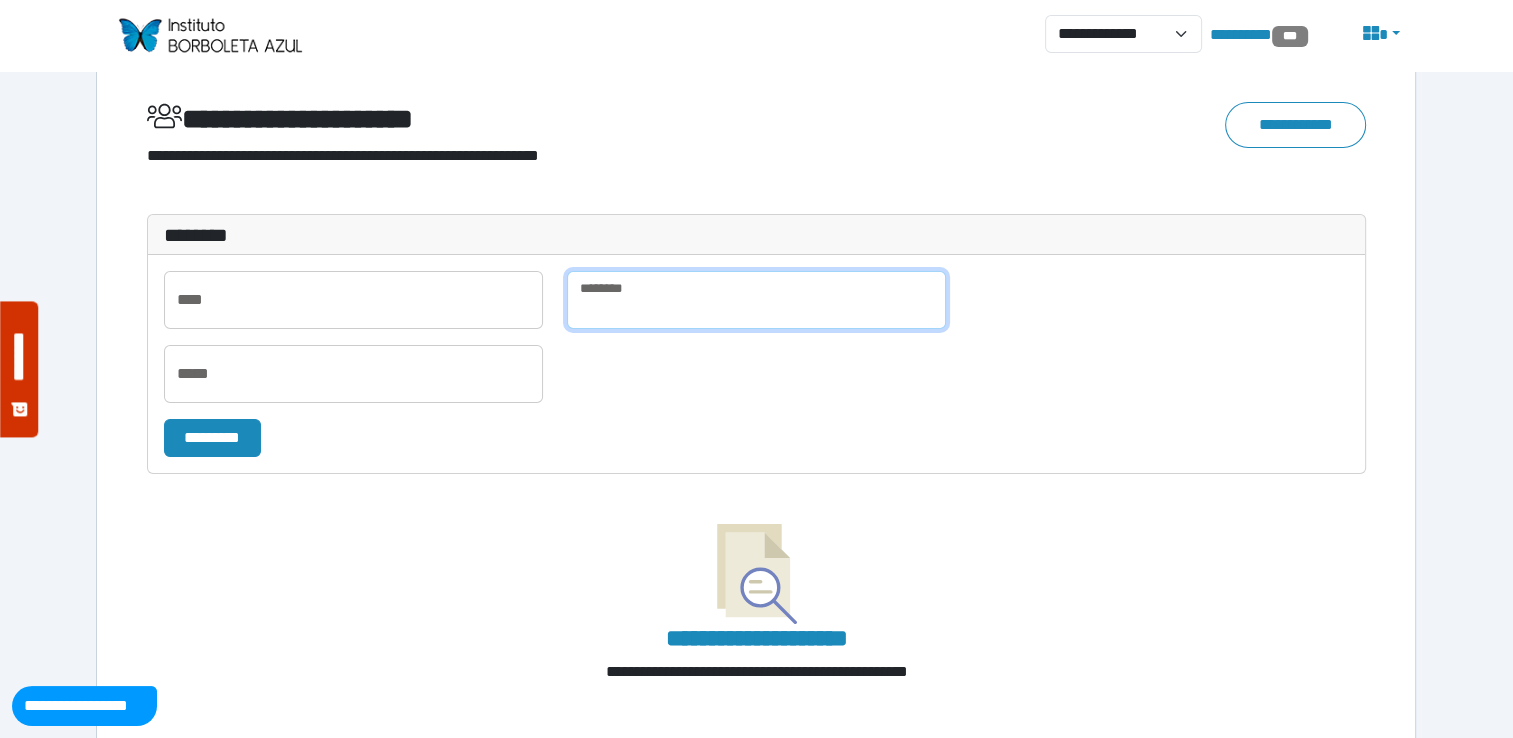type 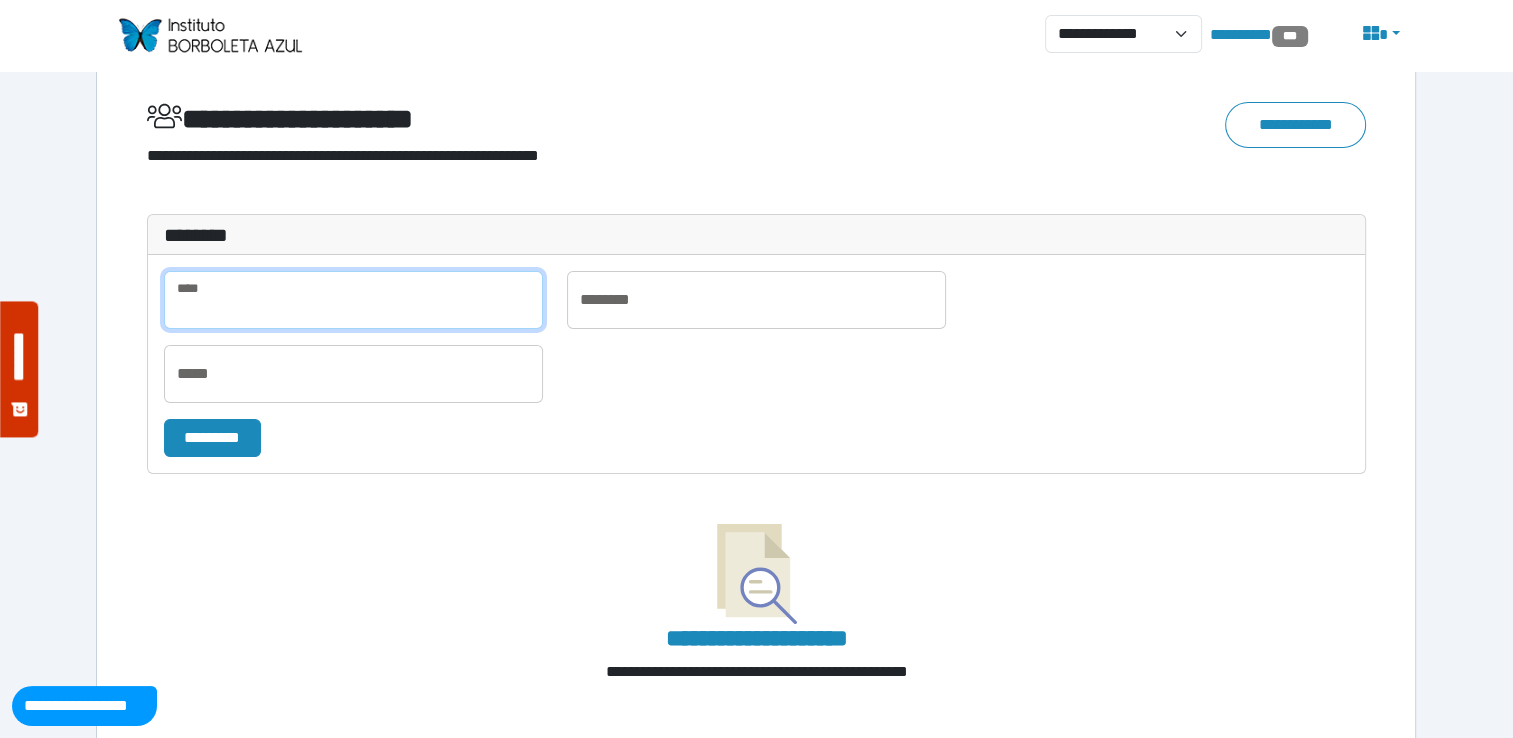 click at bounding box center (353, 300) 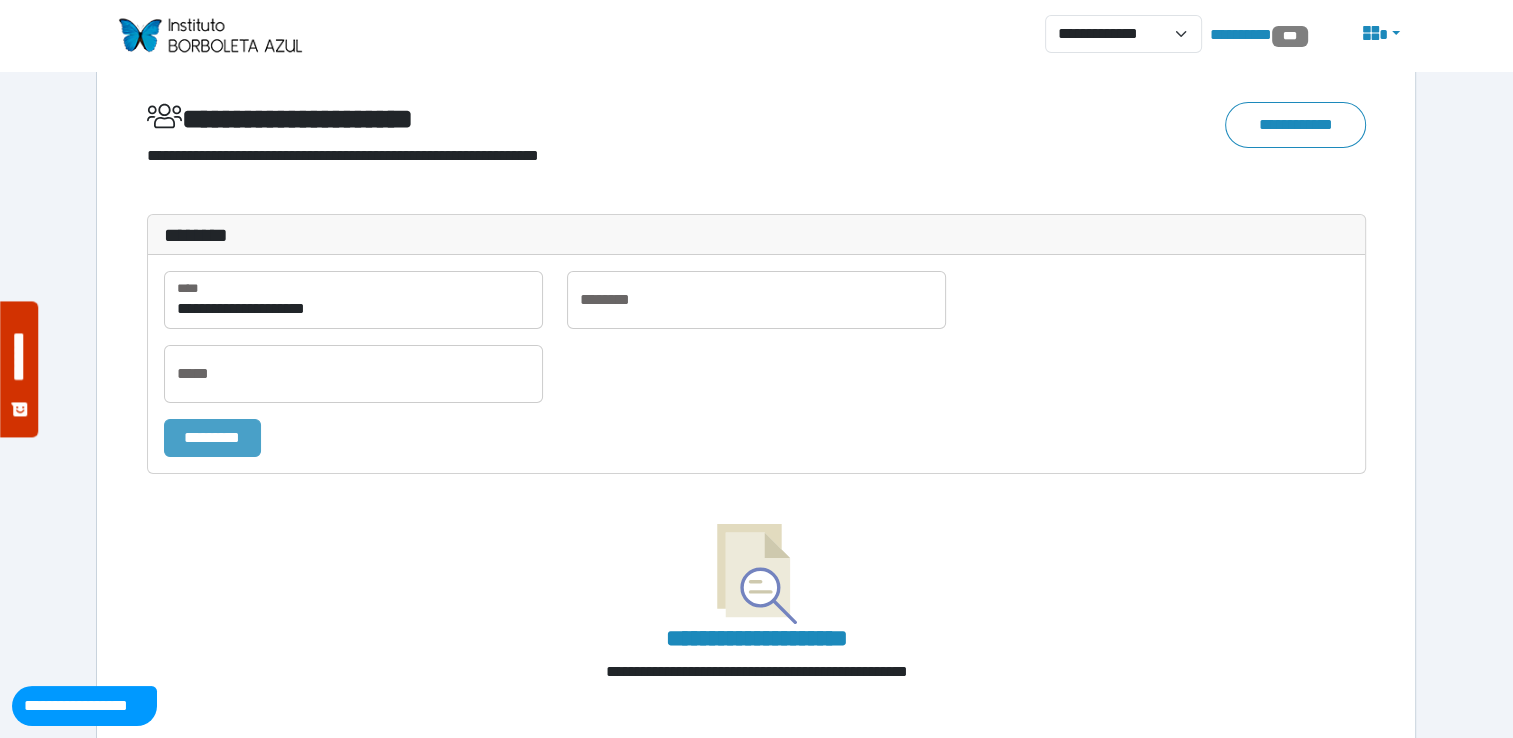 click on "*********" at bounding box center [212, 438] 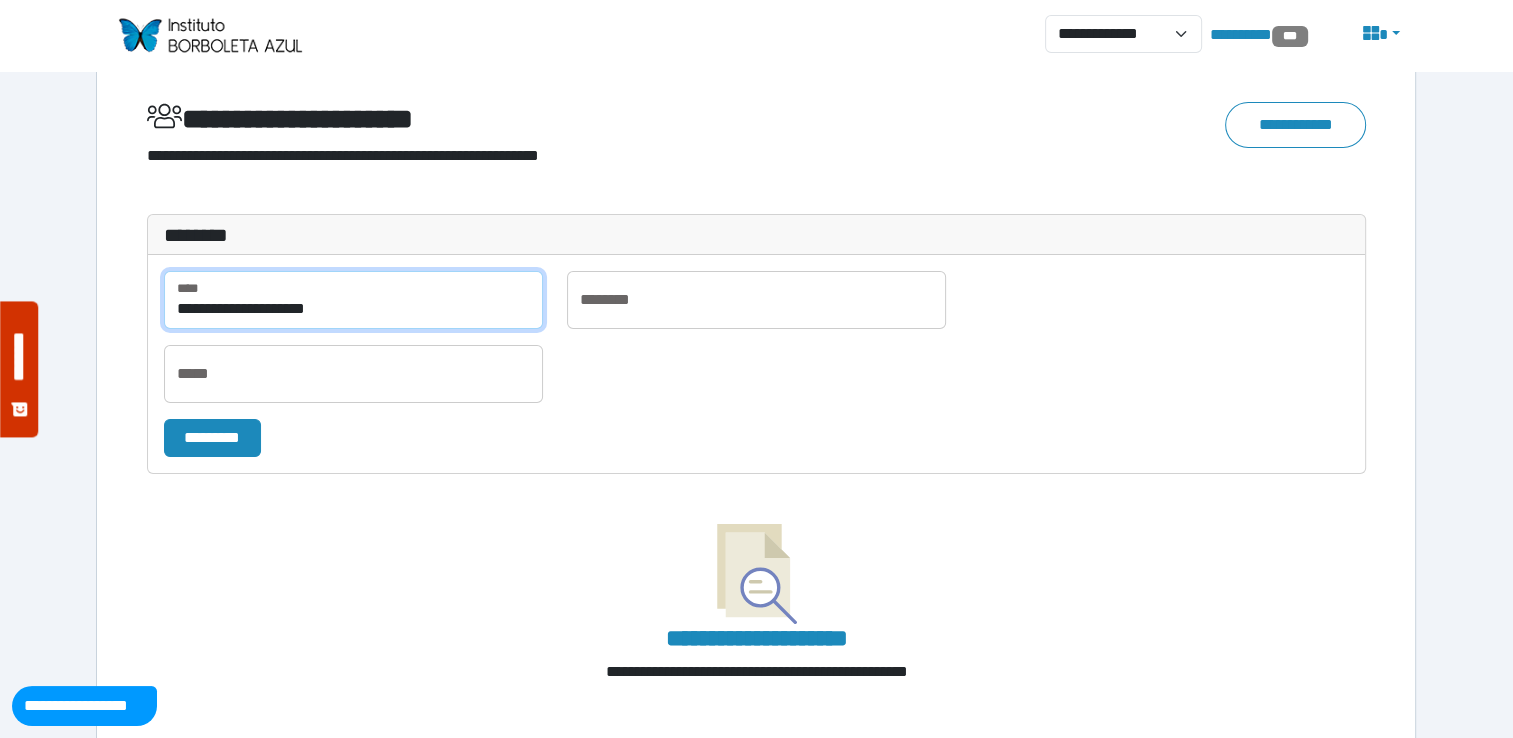 drag, startPoint x: 263, startPoint y: 303, endPoint x: 342, endPoint y: 329, distance: 83.1685 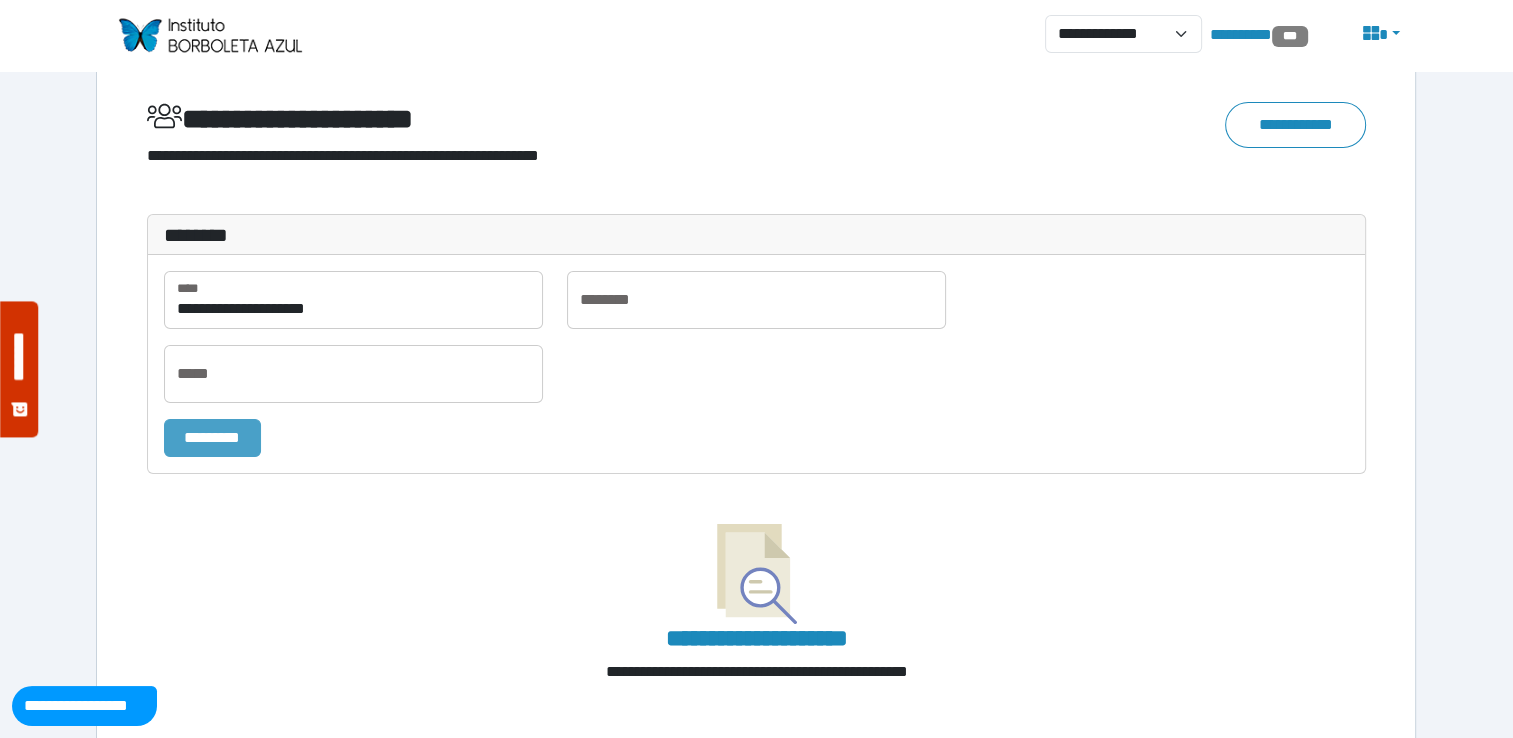 click on "*********" at bounding box center [212, 438] 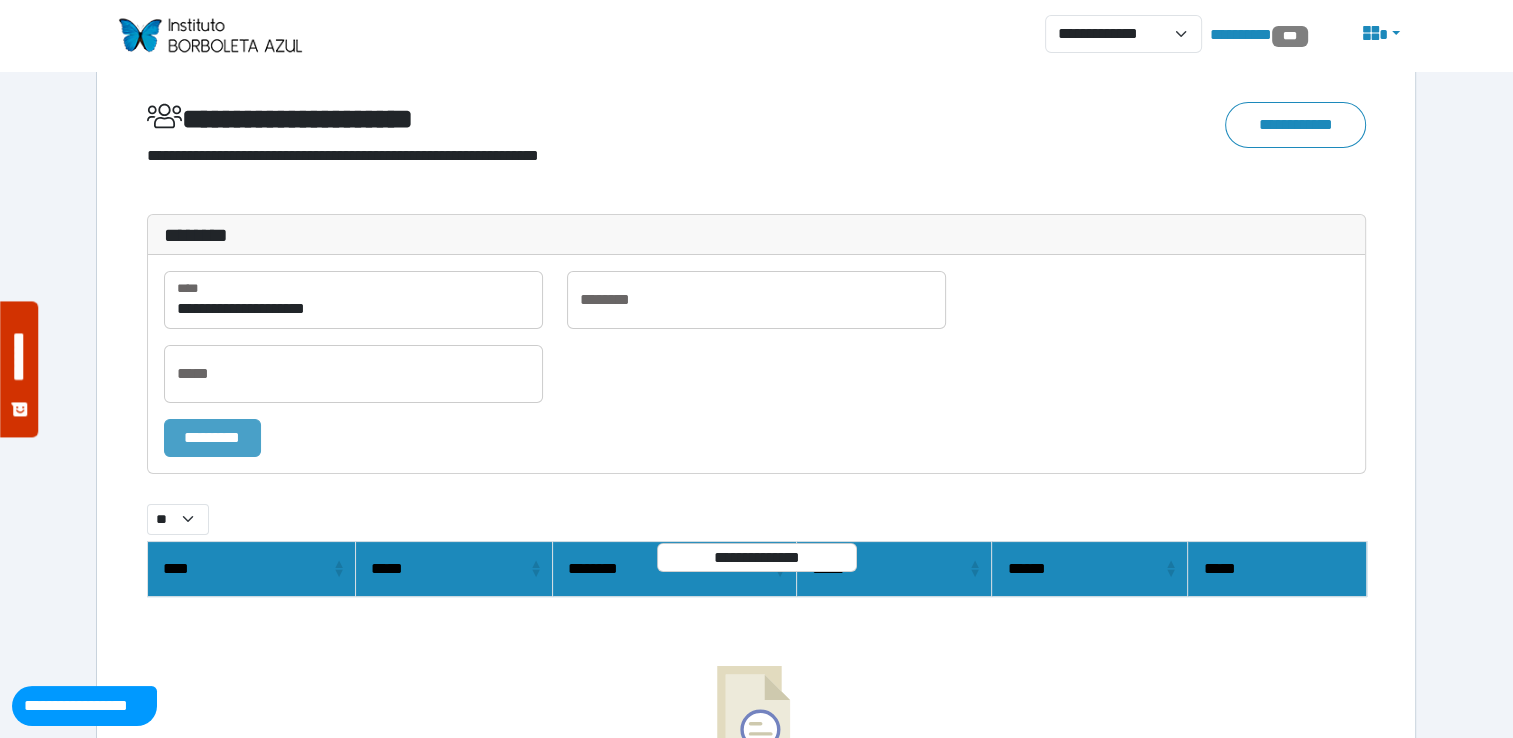 click on "*********" at bounding box center (212, 438) 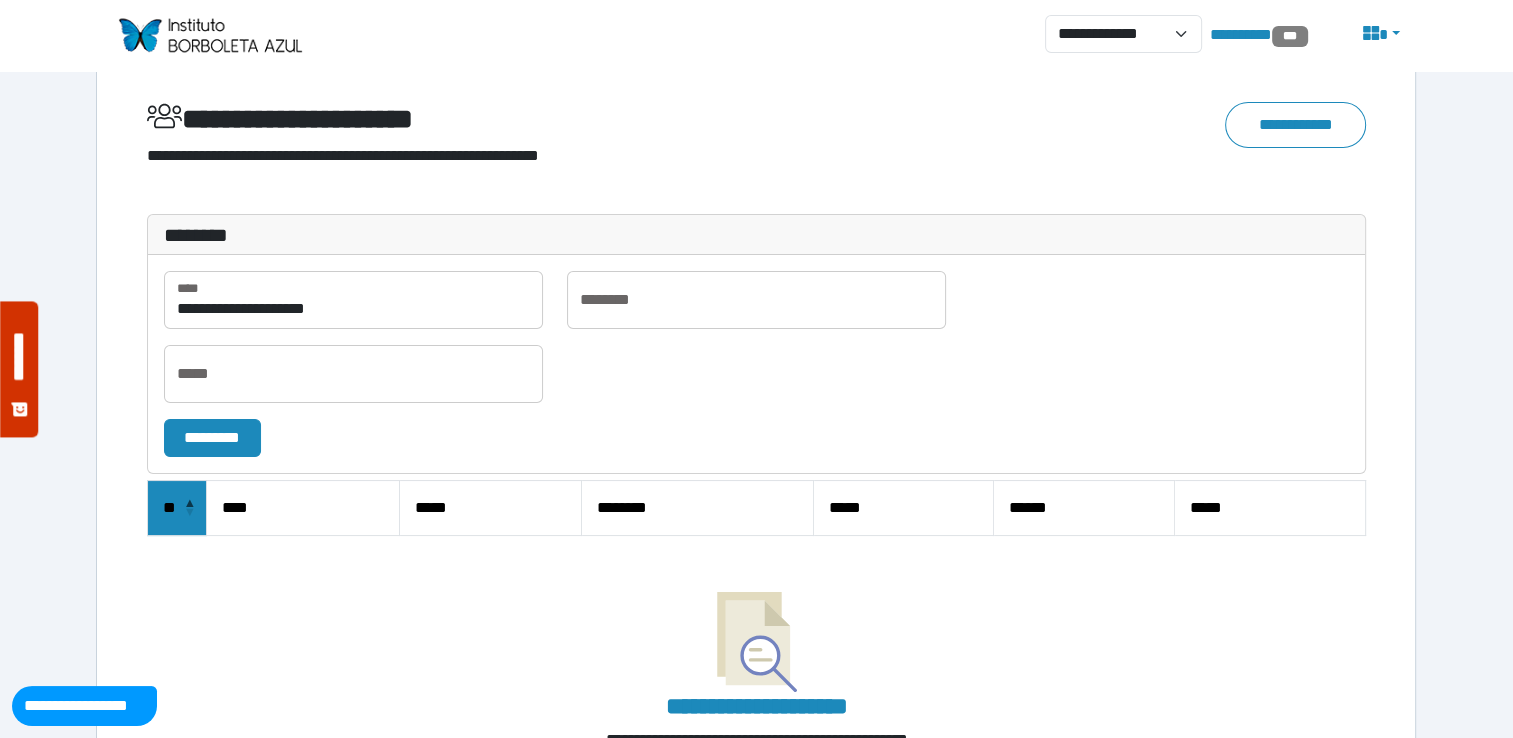 click on "*********" at bounding box center [212, 438] 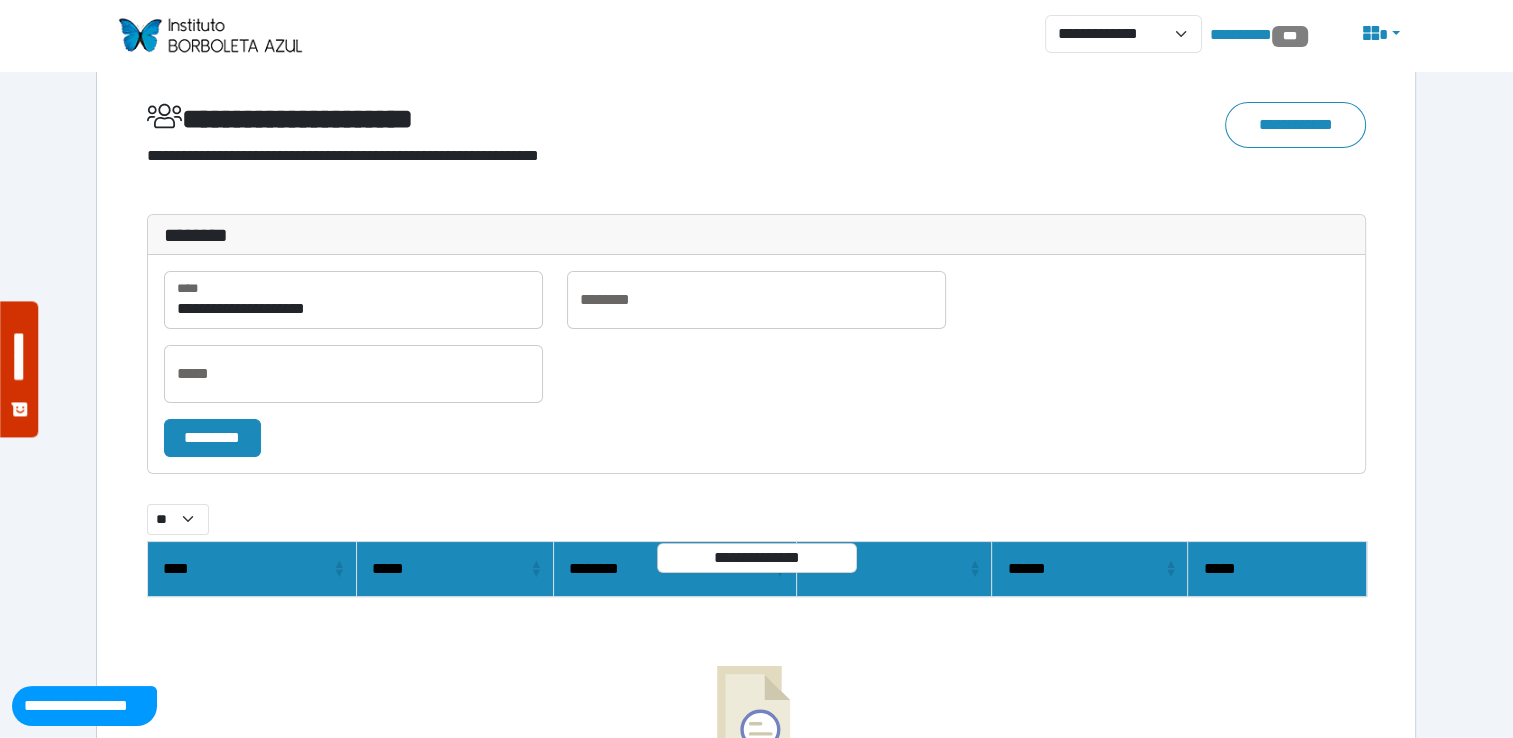 click on "**********" at bounding box center (756, 364) 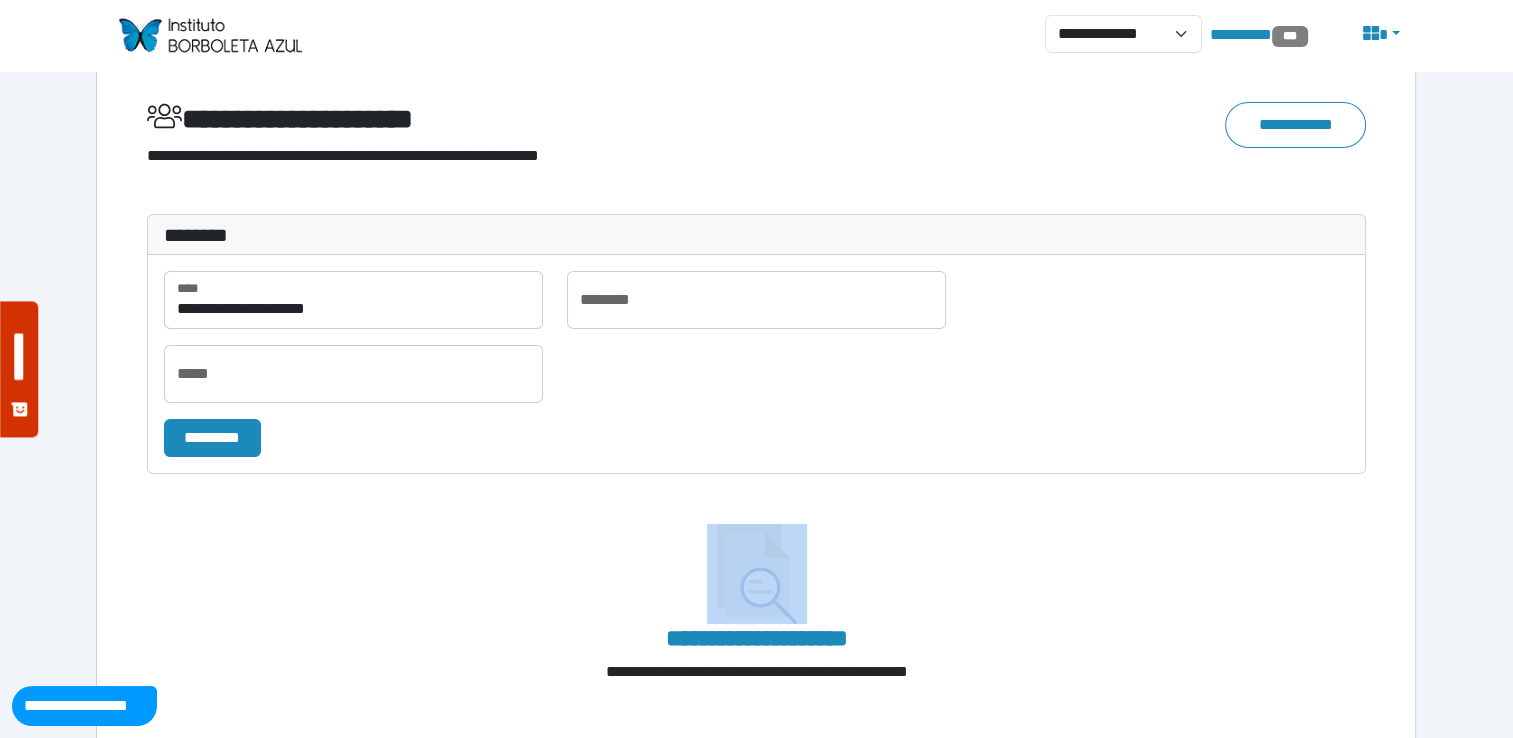 click on "**********" at bounding box center (756, 364) 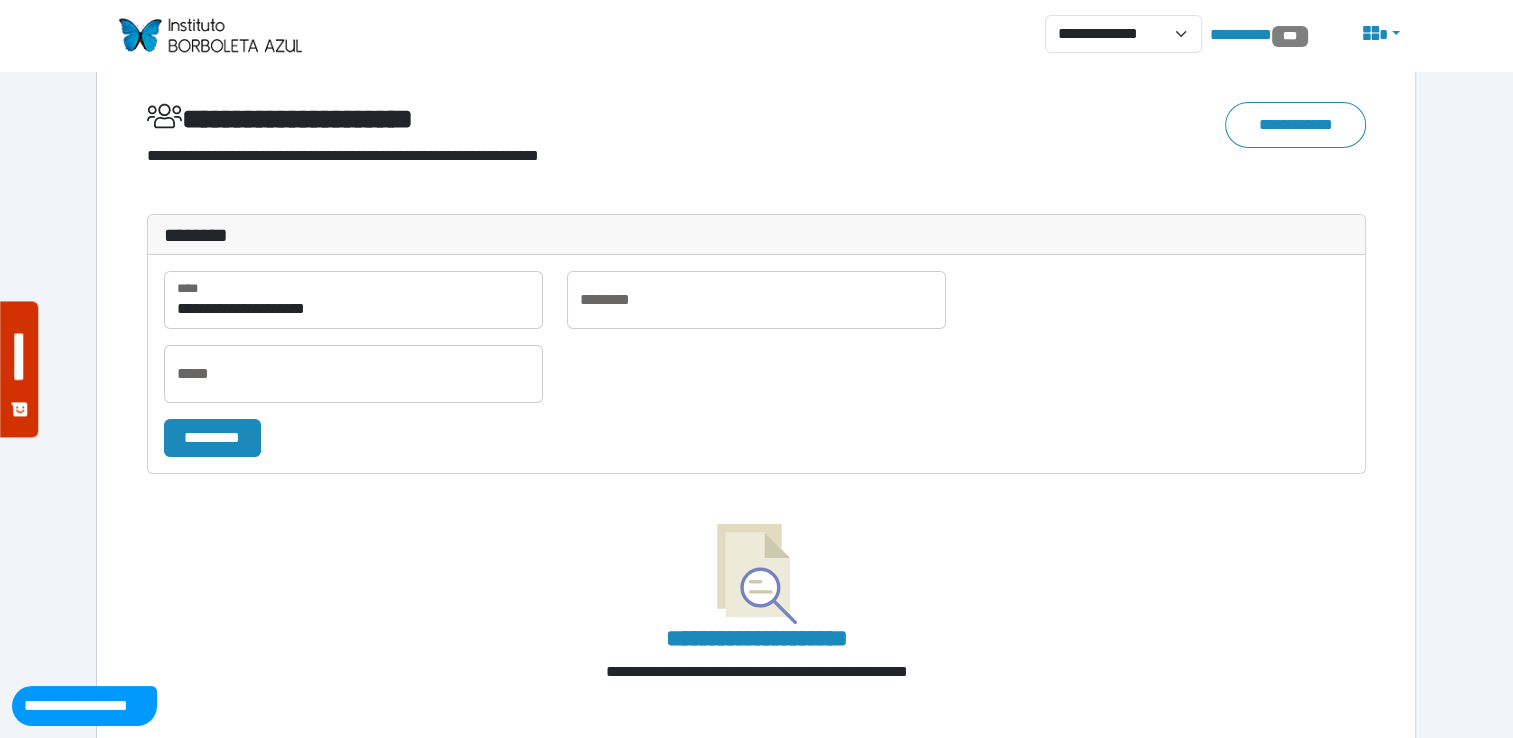 click on "**********" at bounding box center (756, 364) 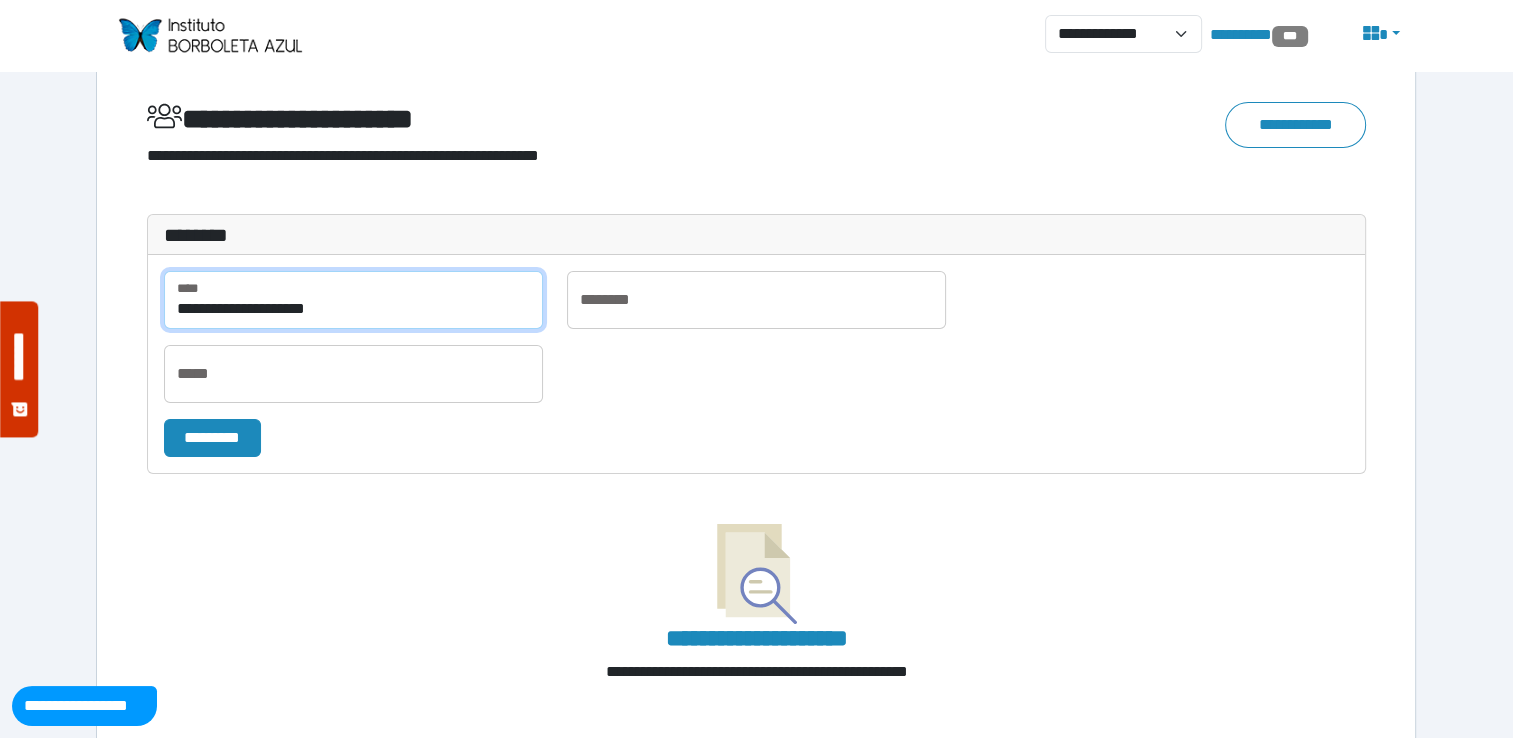 drag, startPoint x: 381, startPoint y: 304, endPoint x: 368, endPoint y: 304, distance: 13 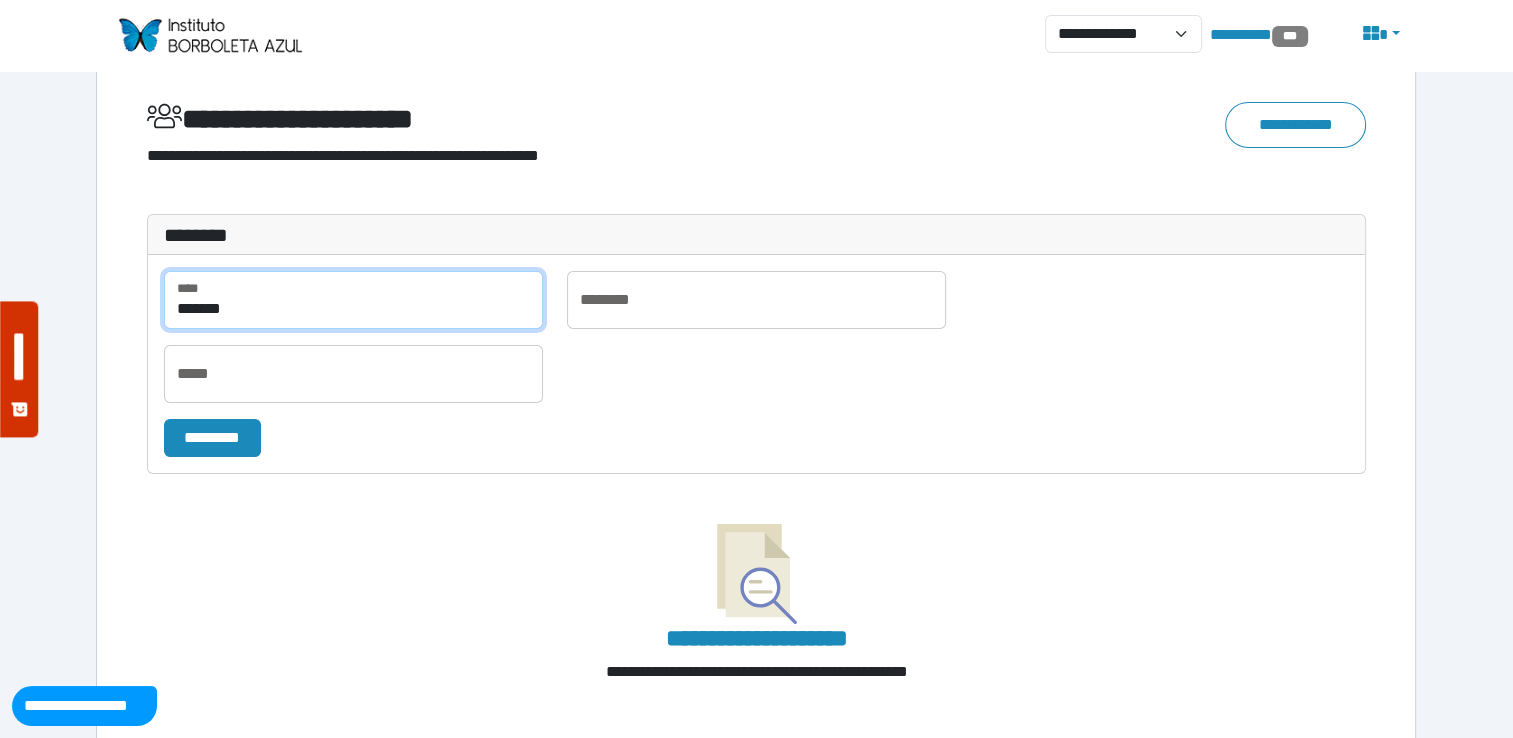 click on "*********" at bounding box center [212, 438] 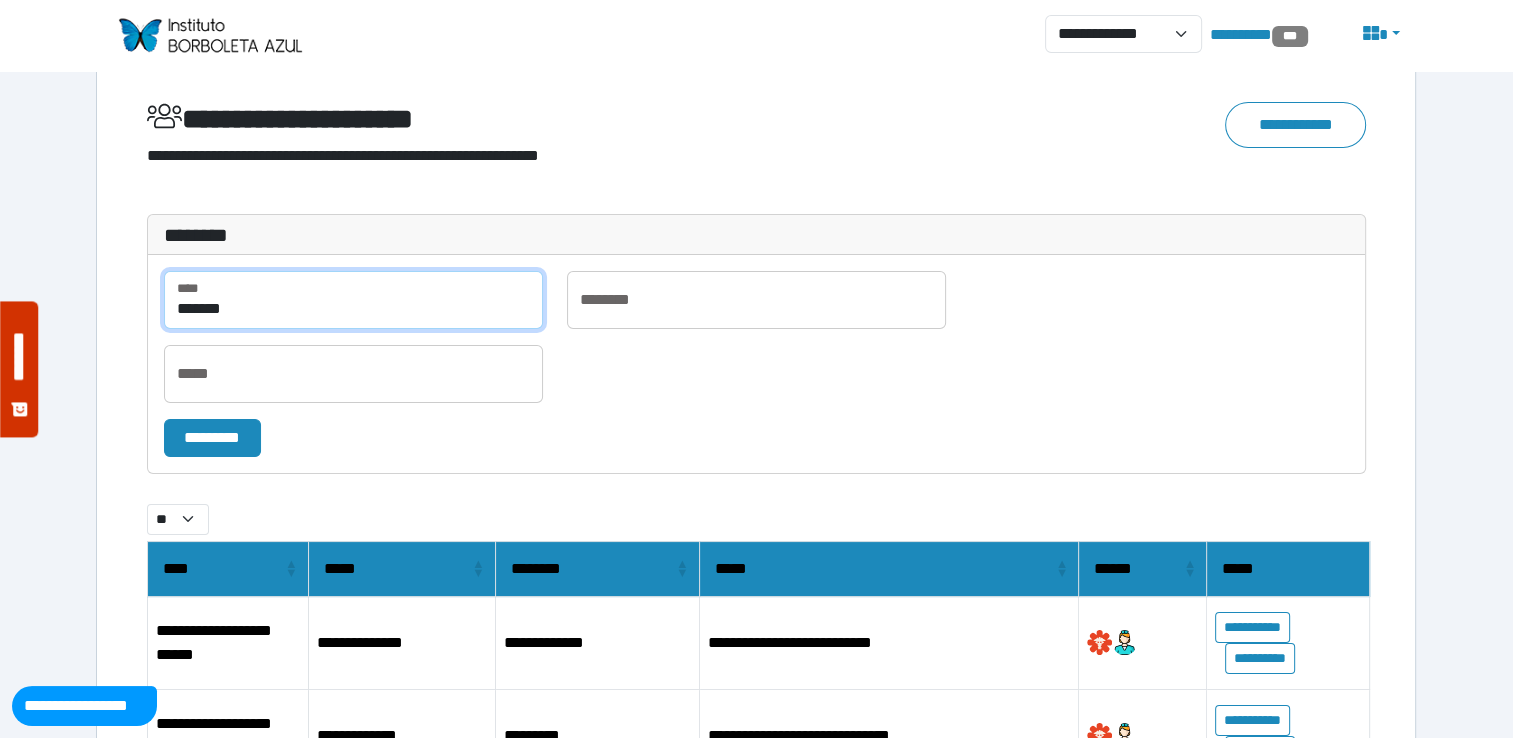 click on "*********" at bounding box center (212, 438) 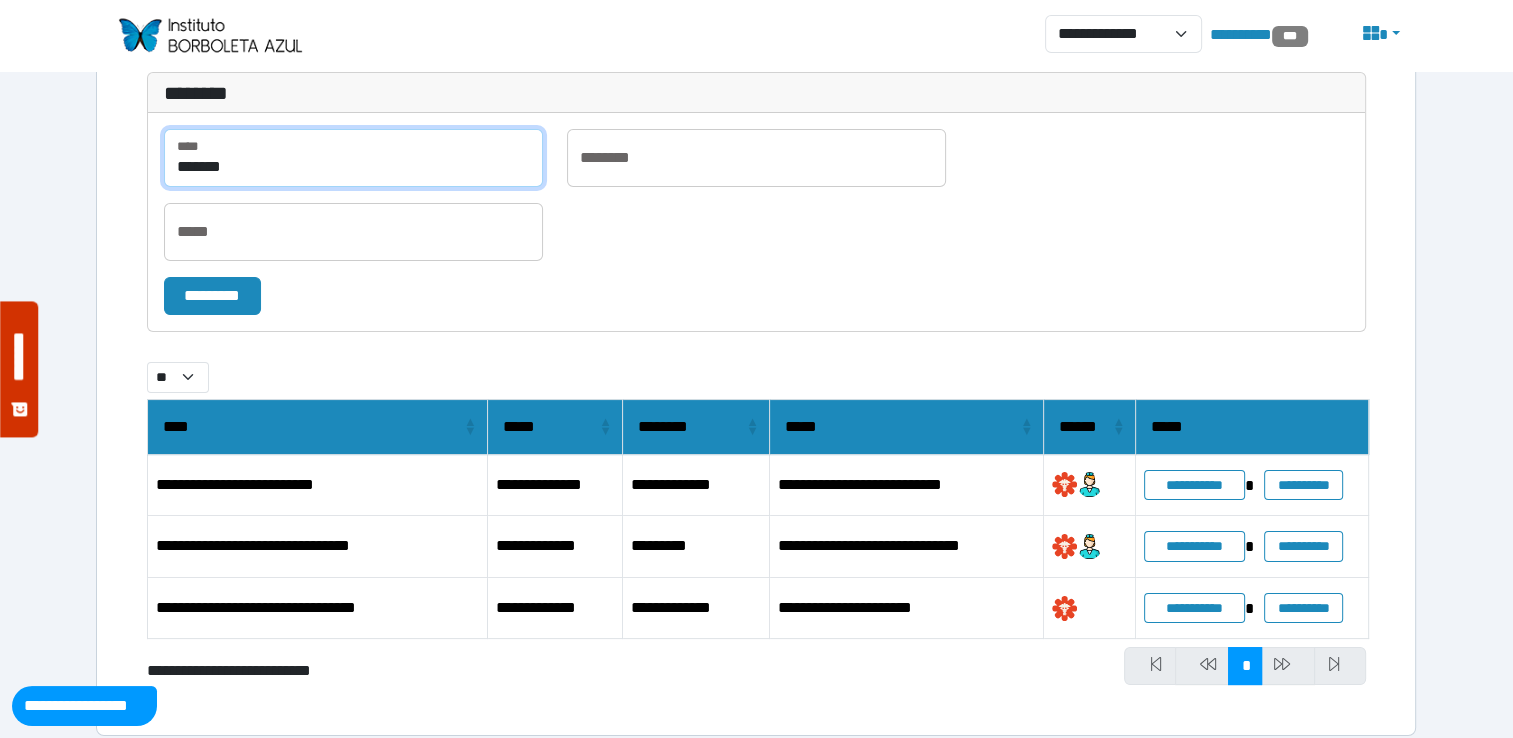 scroll, scrollTop: 208, scrollLeft: 0, axis: vertical 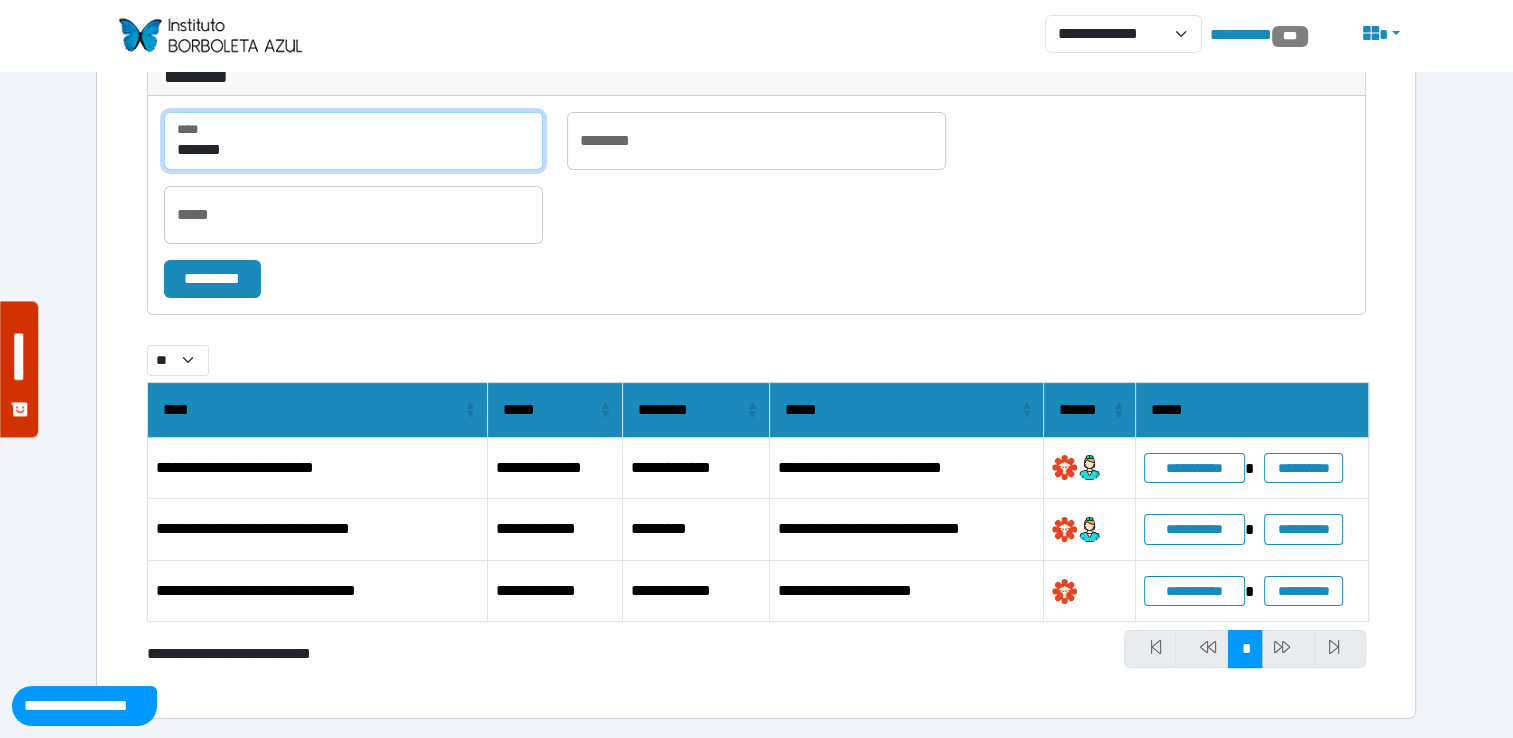 drag, startPoint x: 296, startPoint y: 152, endPoint x: 15, endPoint y: 68, distance: 293.28656 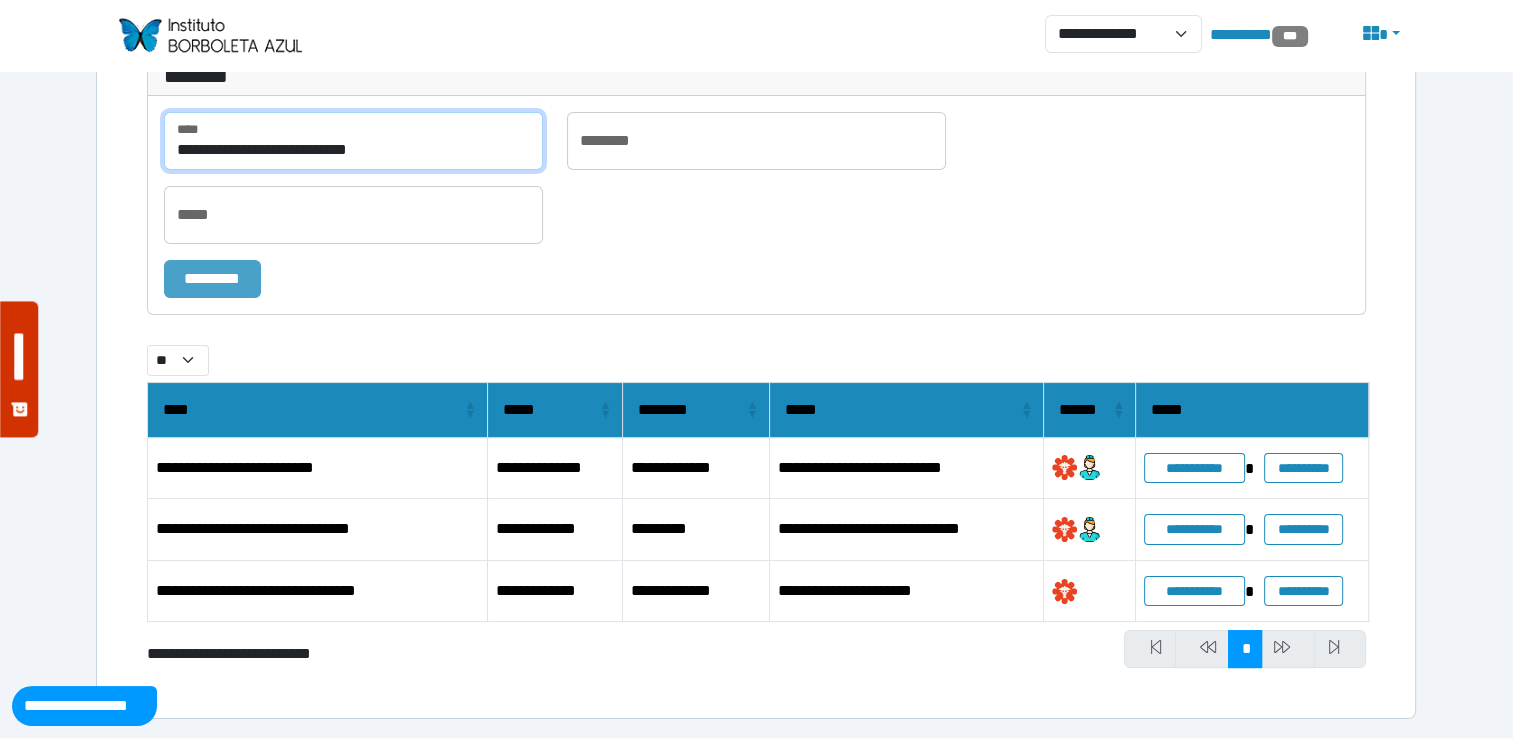 type on "**********" 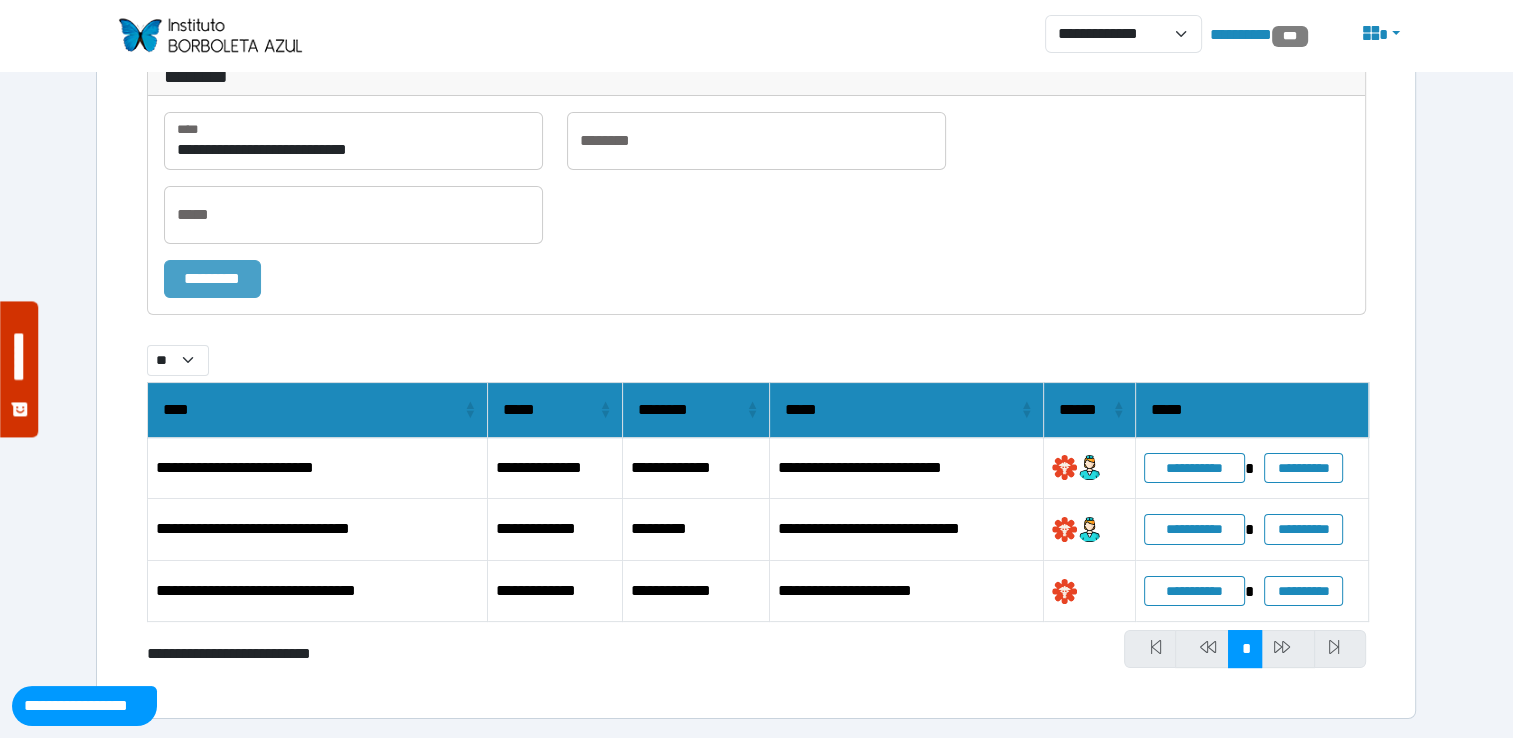 click on "*********" at bounding box center (212, 279) 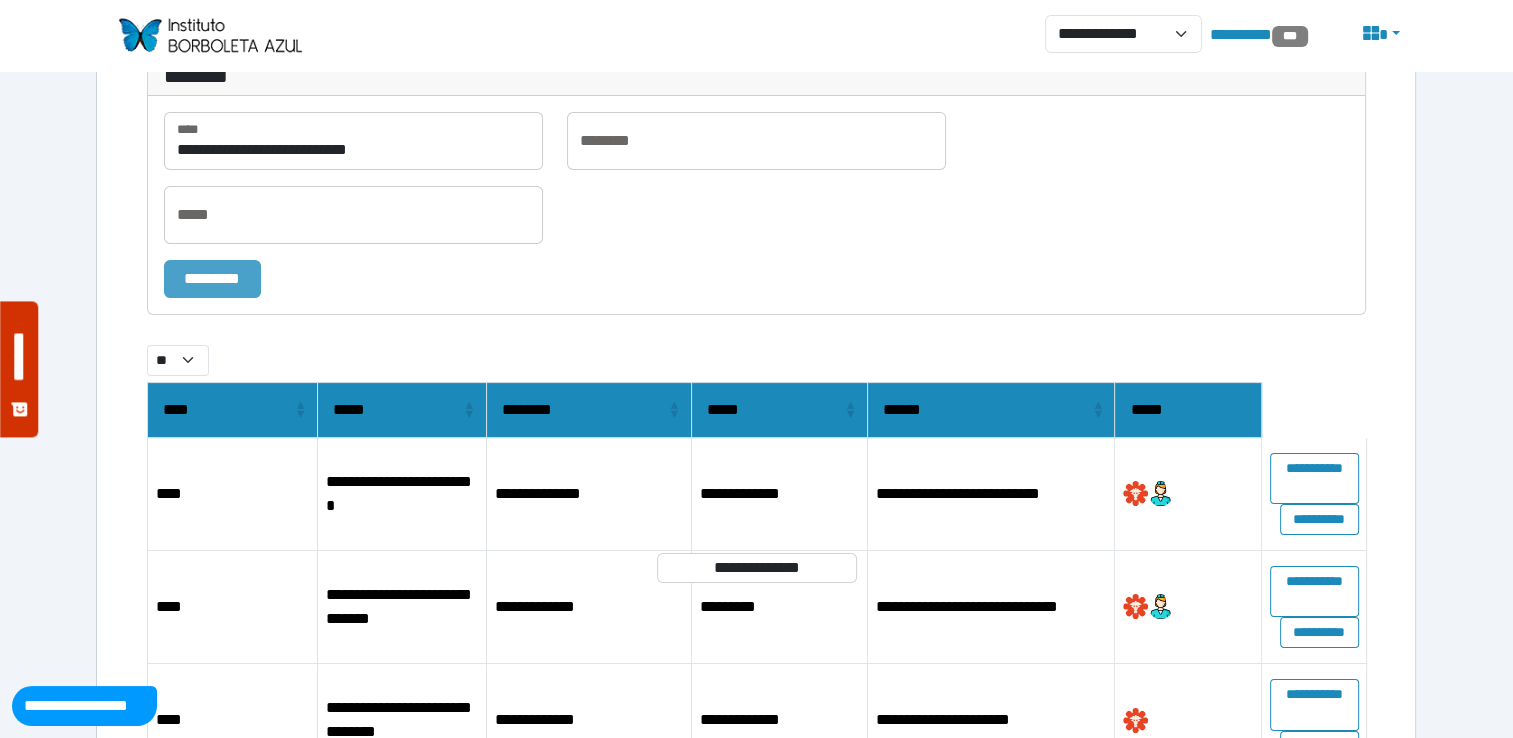 scroll, scrollTop: 86, scrollLeft: 0, axis: vertical 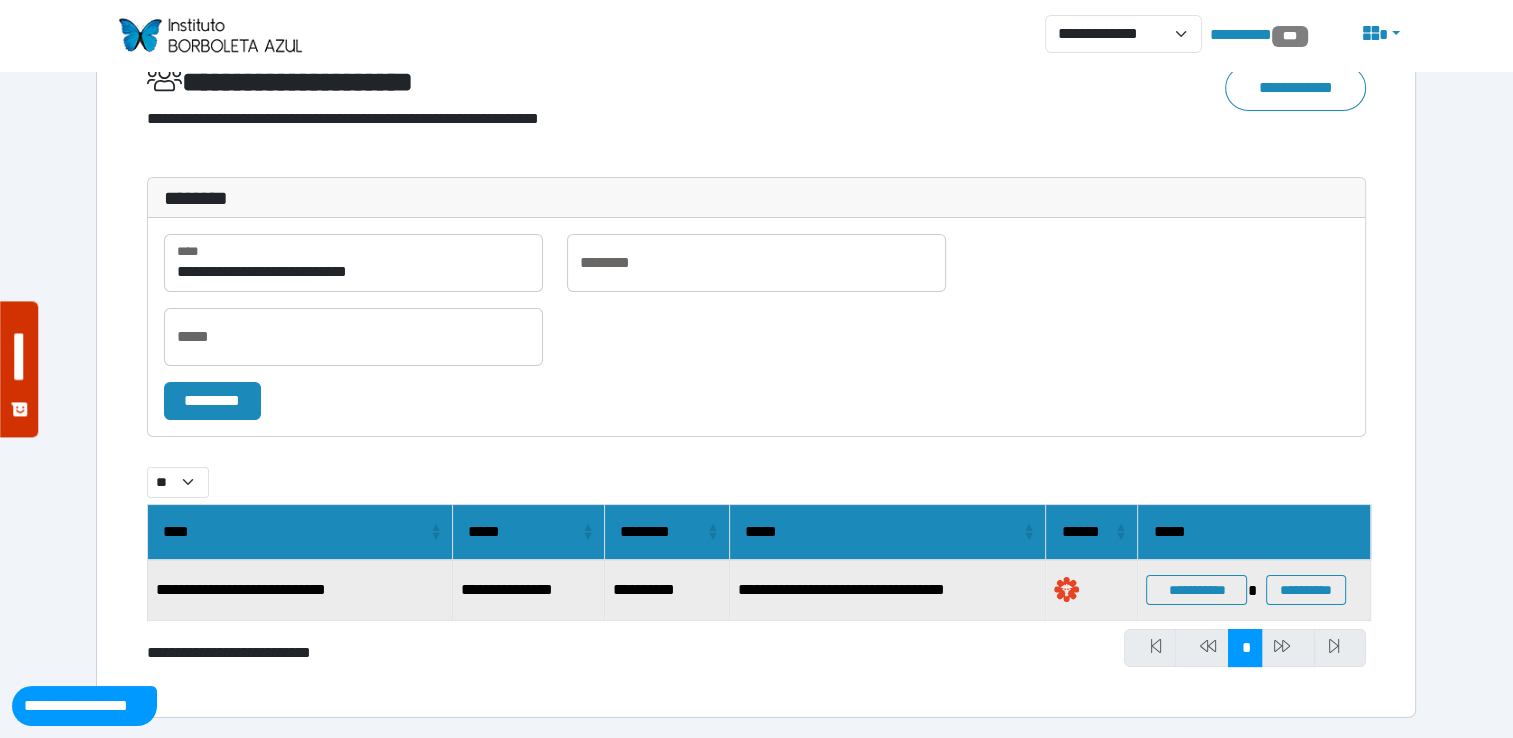 click on "**********" at bounding box center [1254, 591] 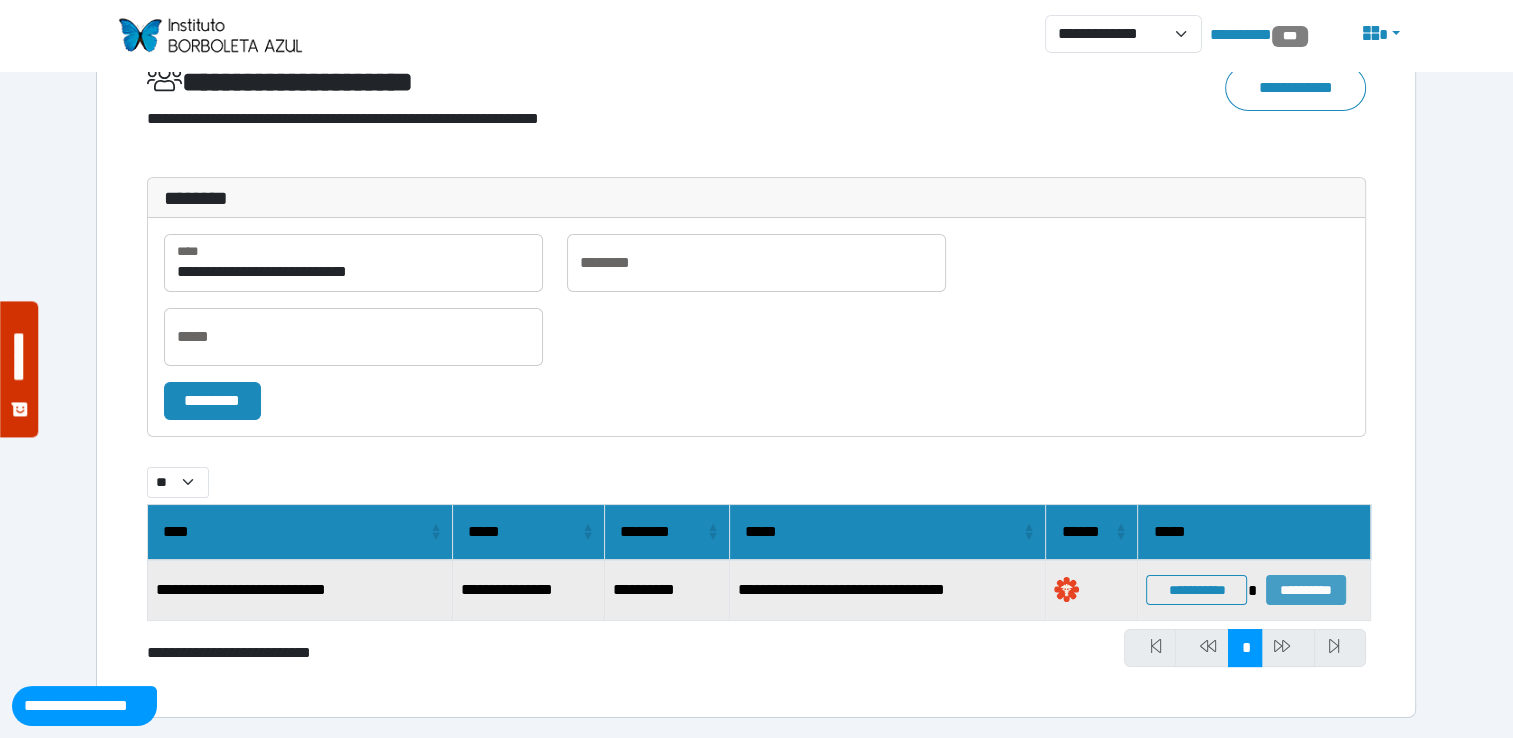 click on "**********" at bounding box center [1305, 590] 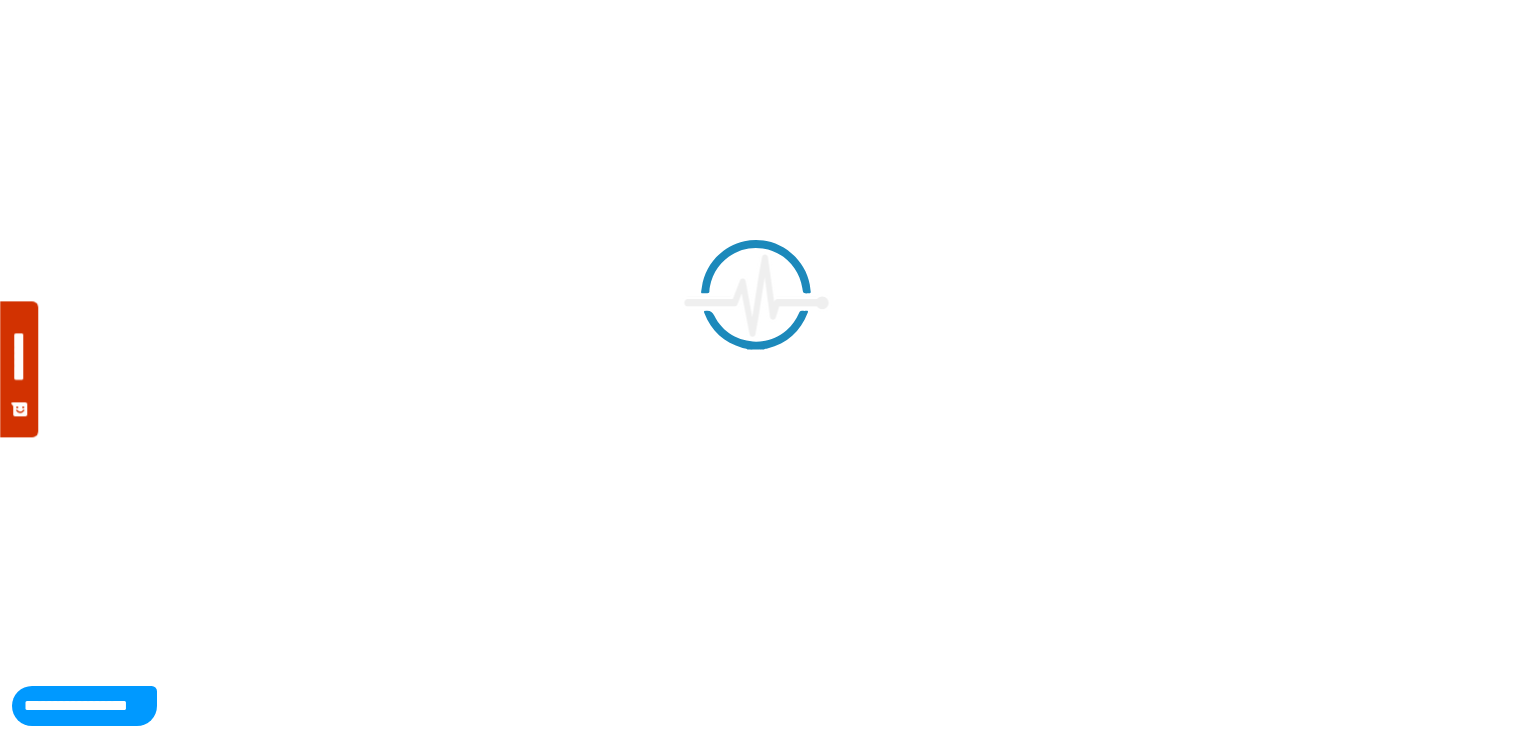 scroll, scrollTop: 0, scrollLeft: 0, axis: both 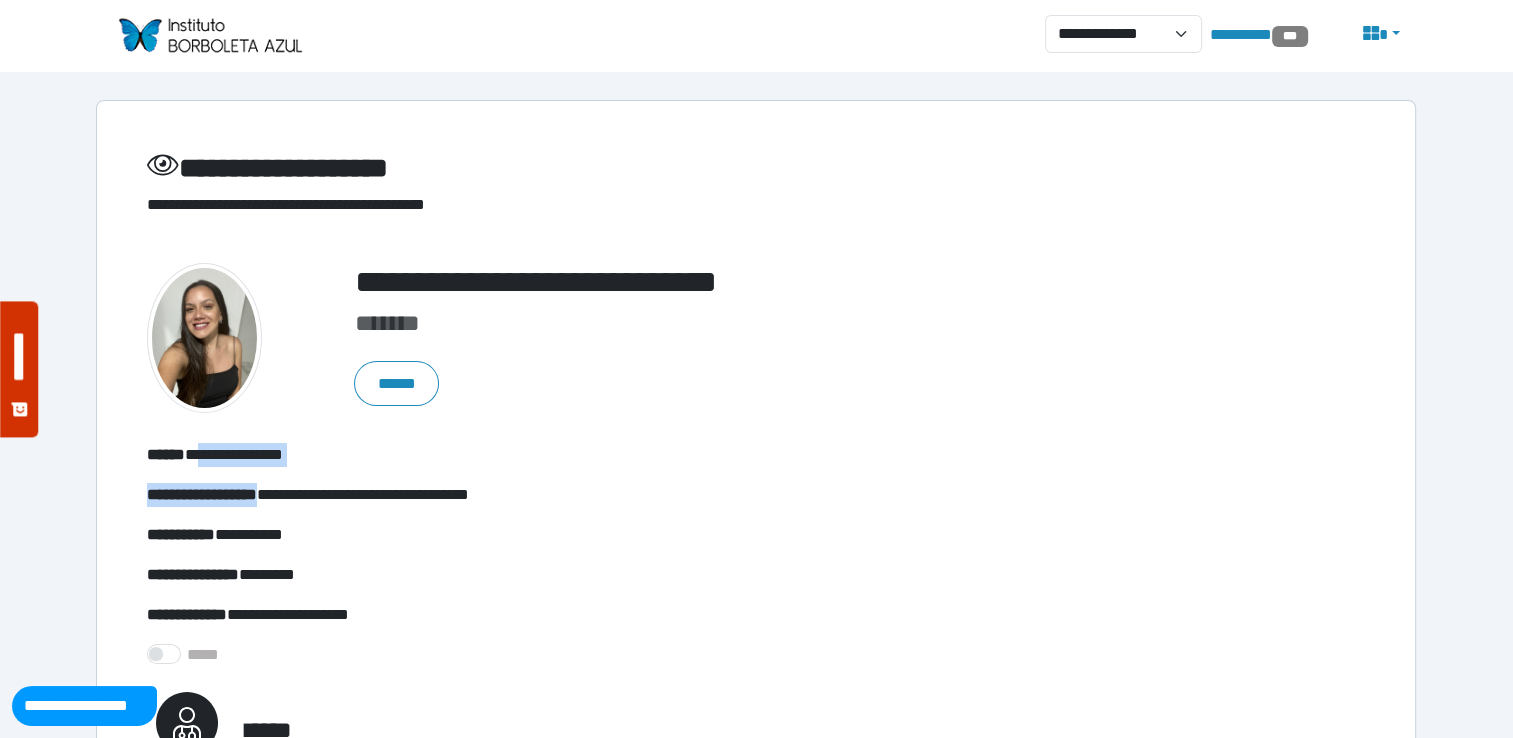 drag, startPoint x: 202, startPoint y: 458, endPoint x: 292, endPoint y: 474, distance: 91.411156 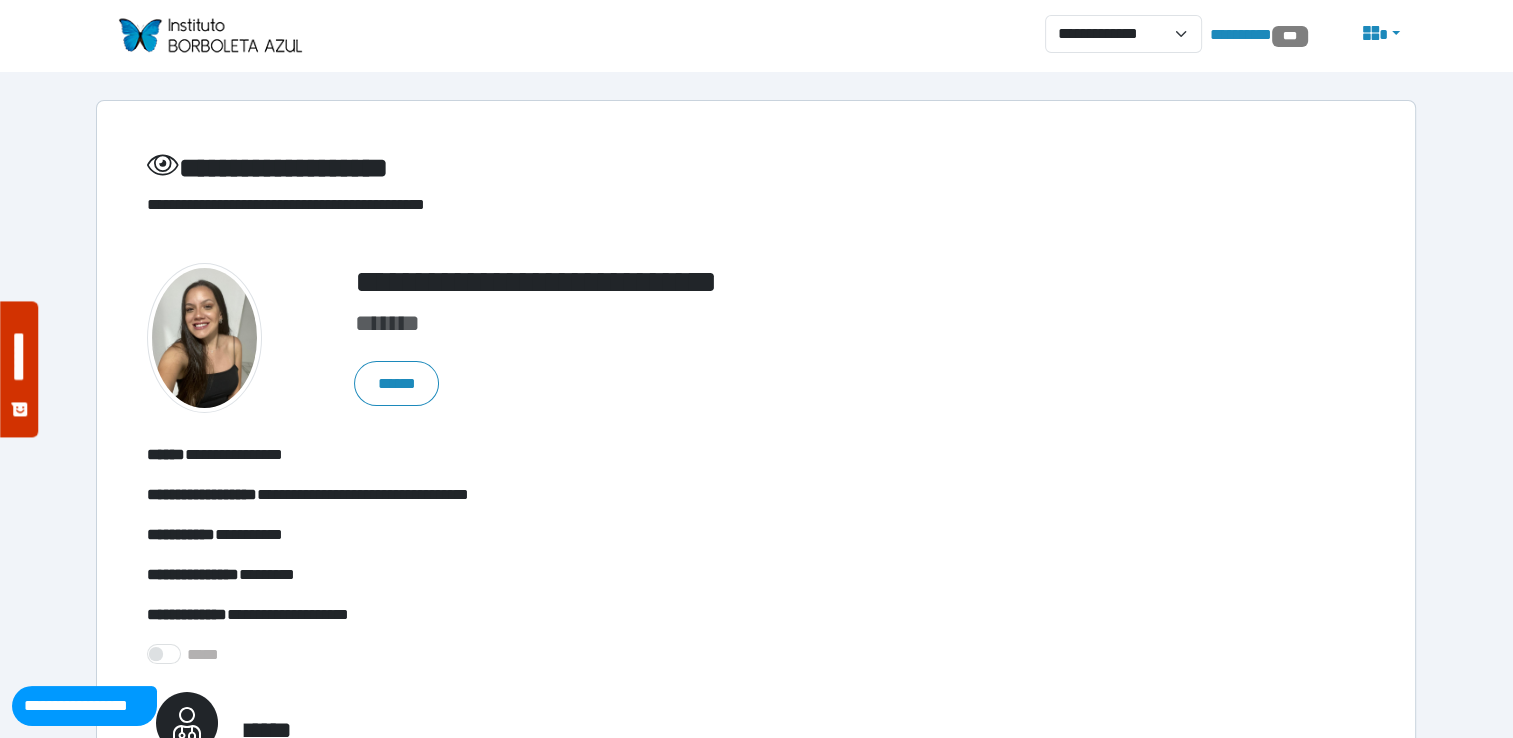 drag, startPoint x: 292, startPoint y: 474, endPoint x: 149, endPoint y: 450, distance: 145 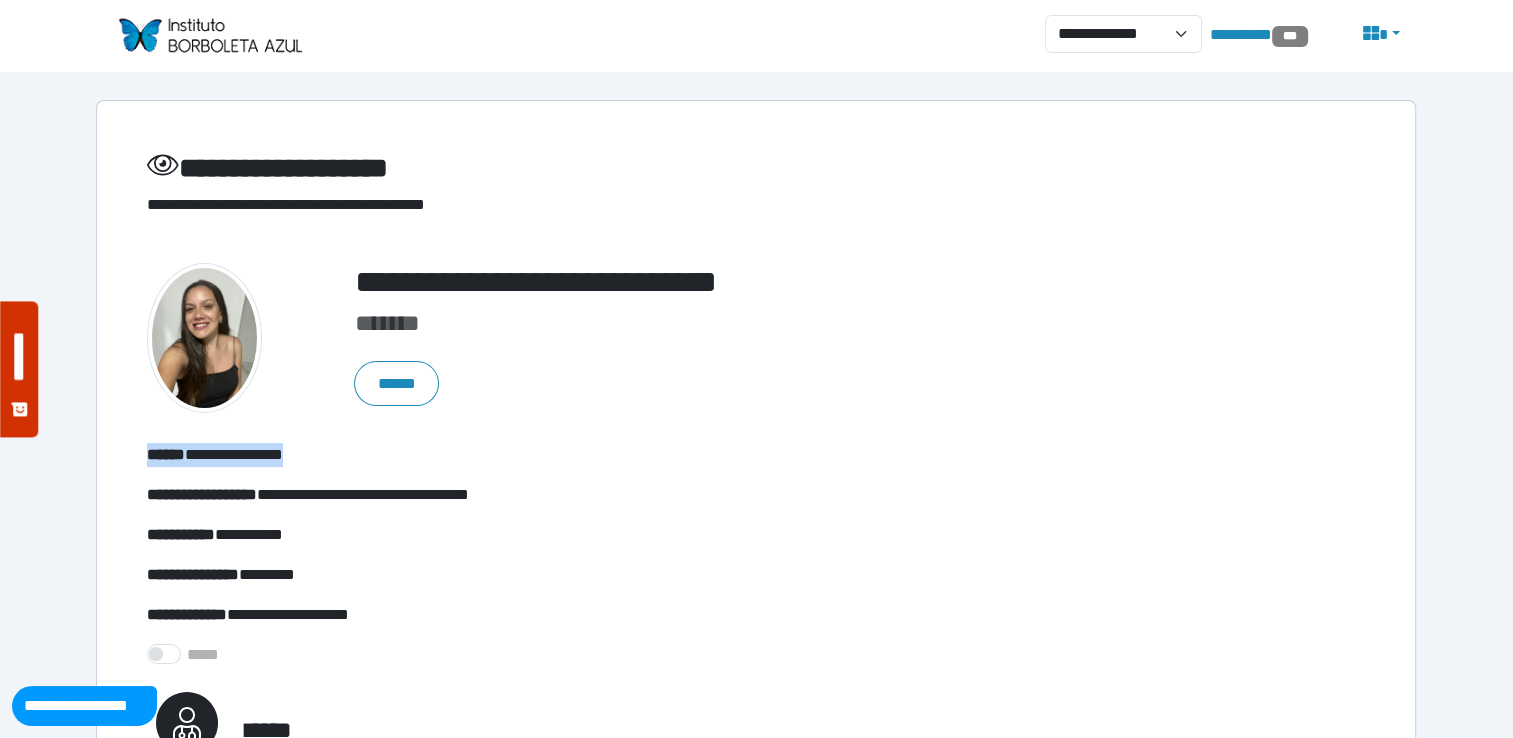 drag, startPoint x: 141, startPoint y: 457, endPoint x: 358, endPoint y: 460, distance: 217.02074 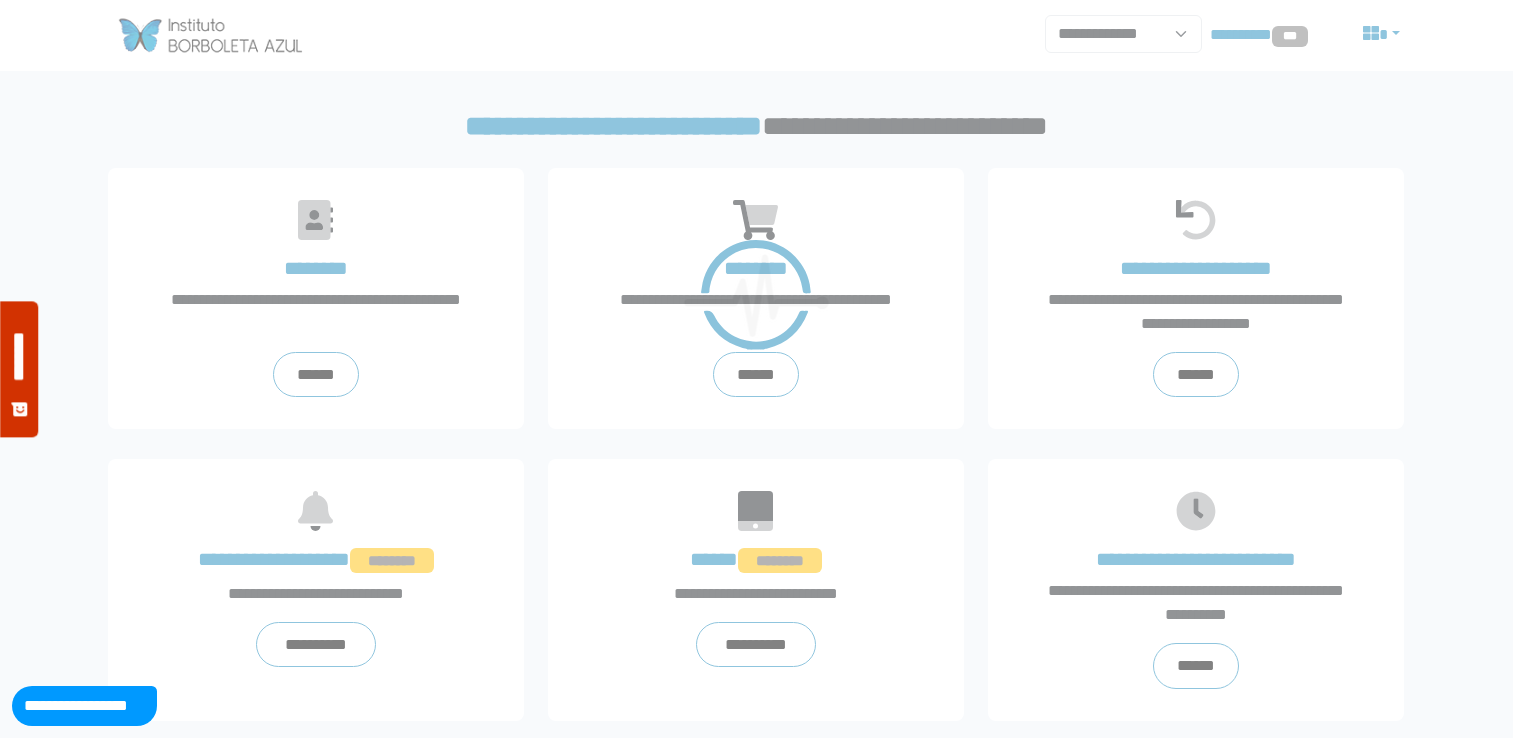 scroll, scrollTop: 0, scrollLeft: 0, axis: both 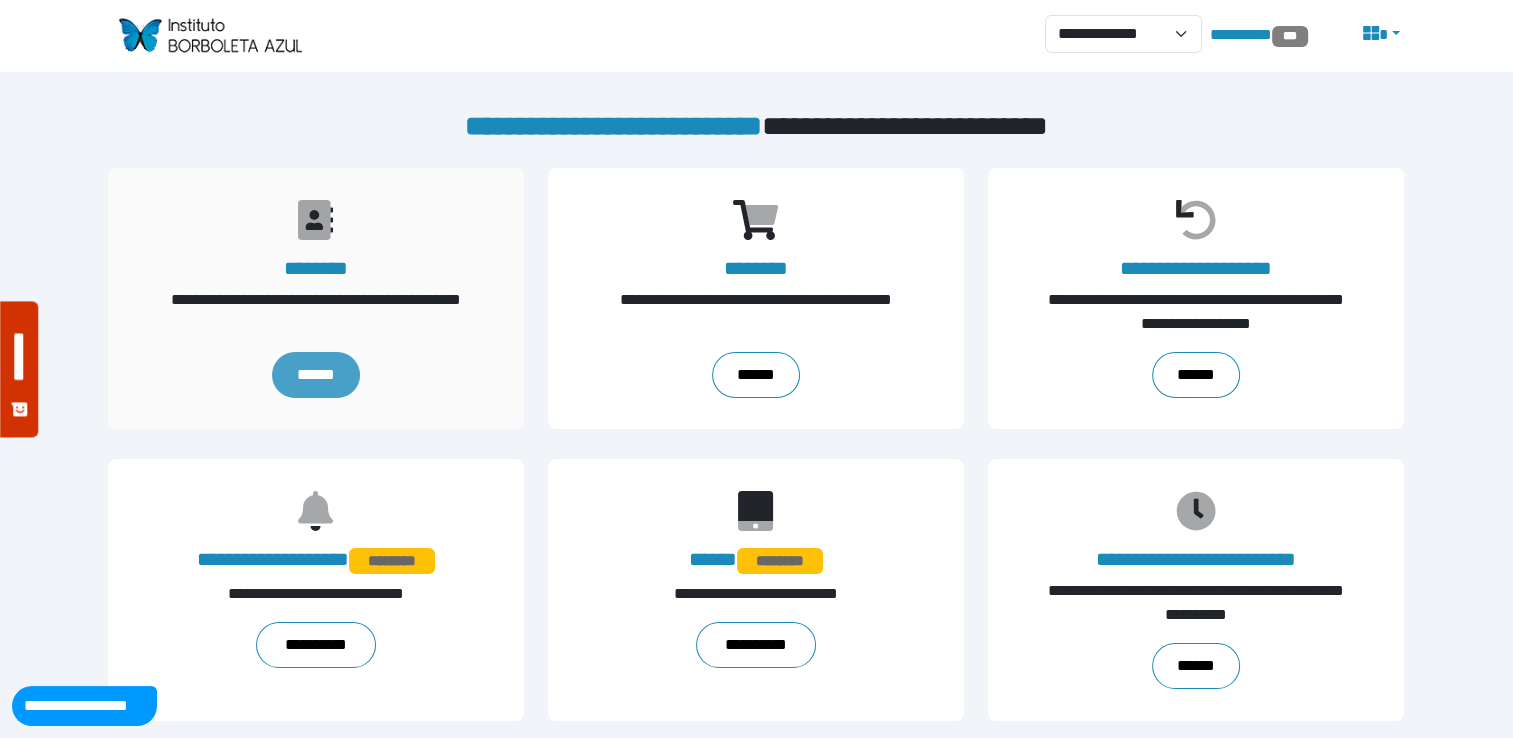 click on "******" at bounding box center (316, 375) 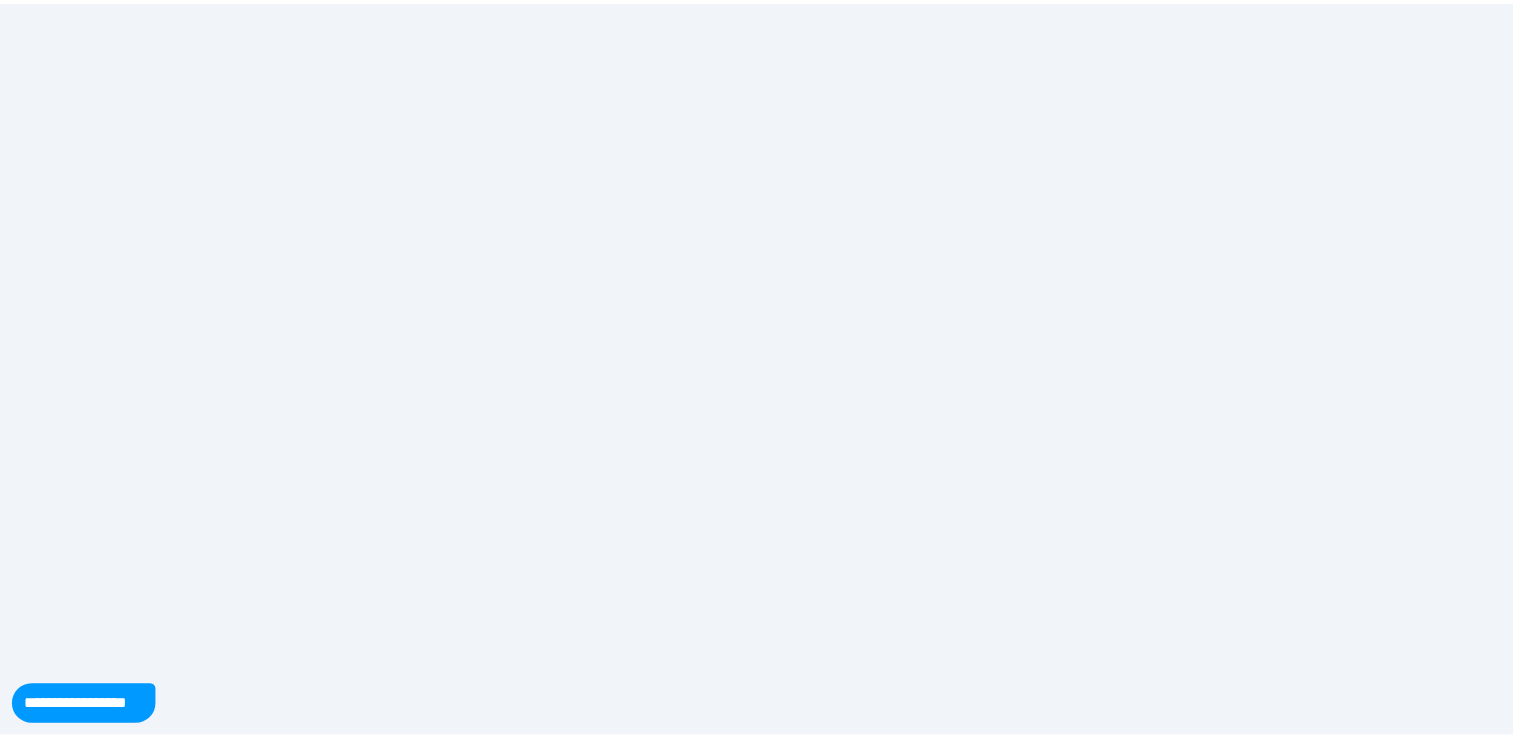 scroll, scrollTop: 0, scrollLeft: 0, axis: both 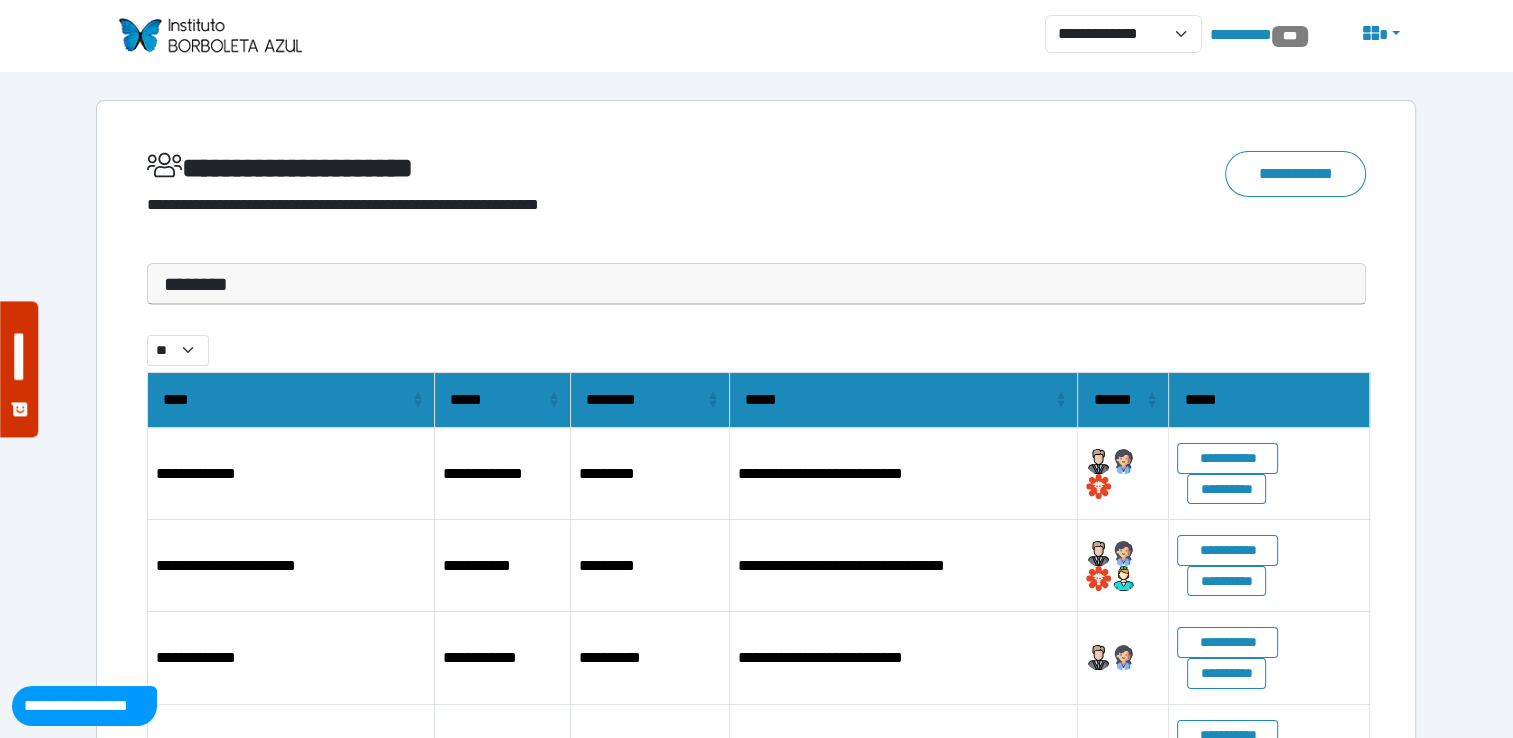 click on "********" at bounding box center (756, 284) 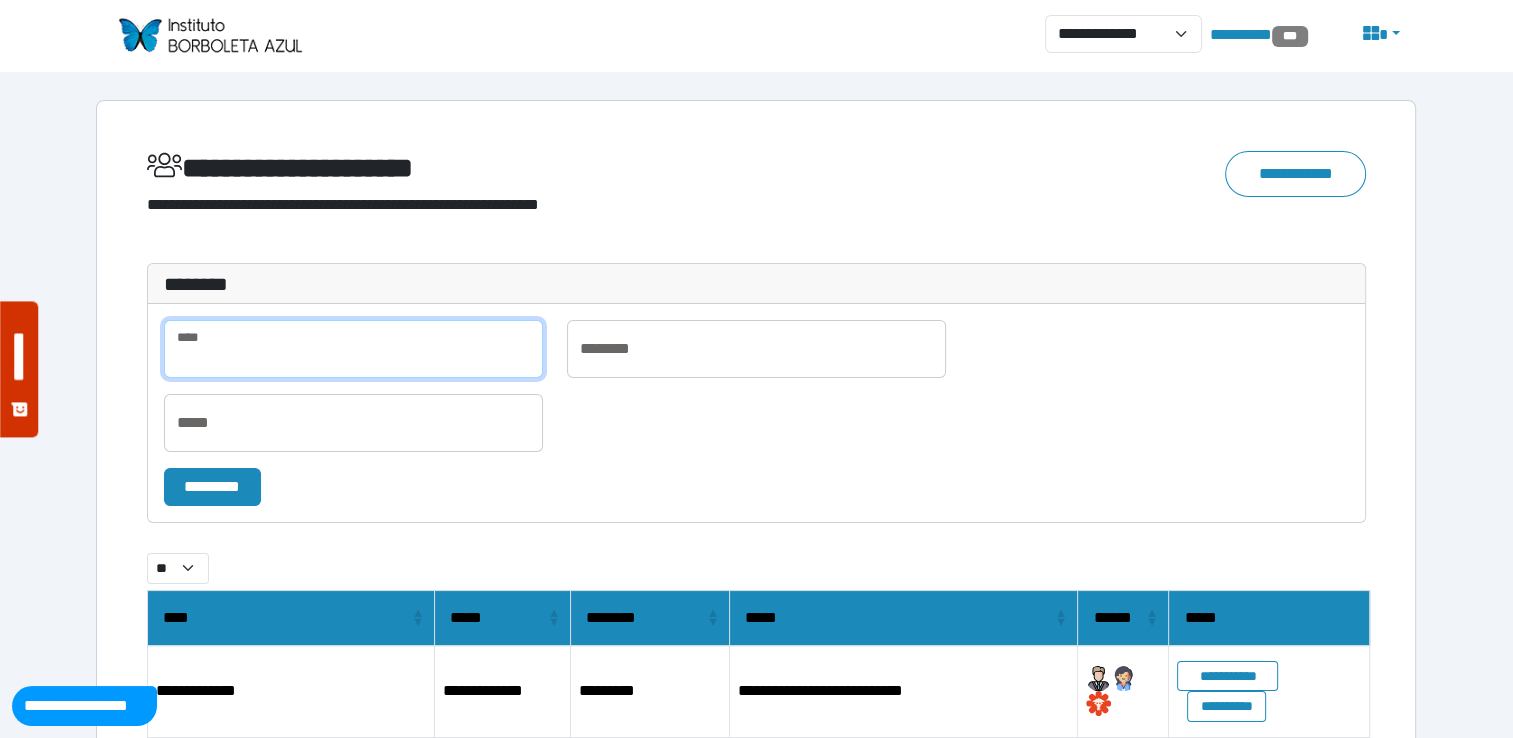 click at bounding box center (353, 349) 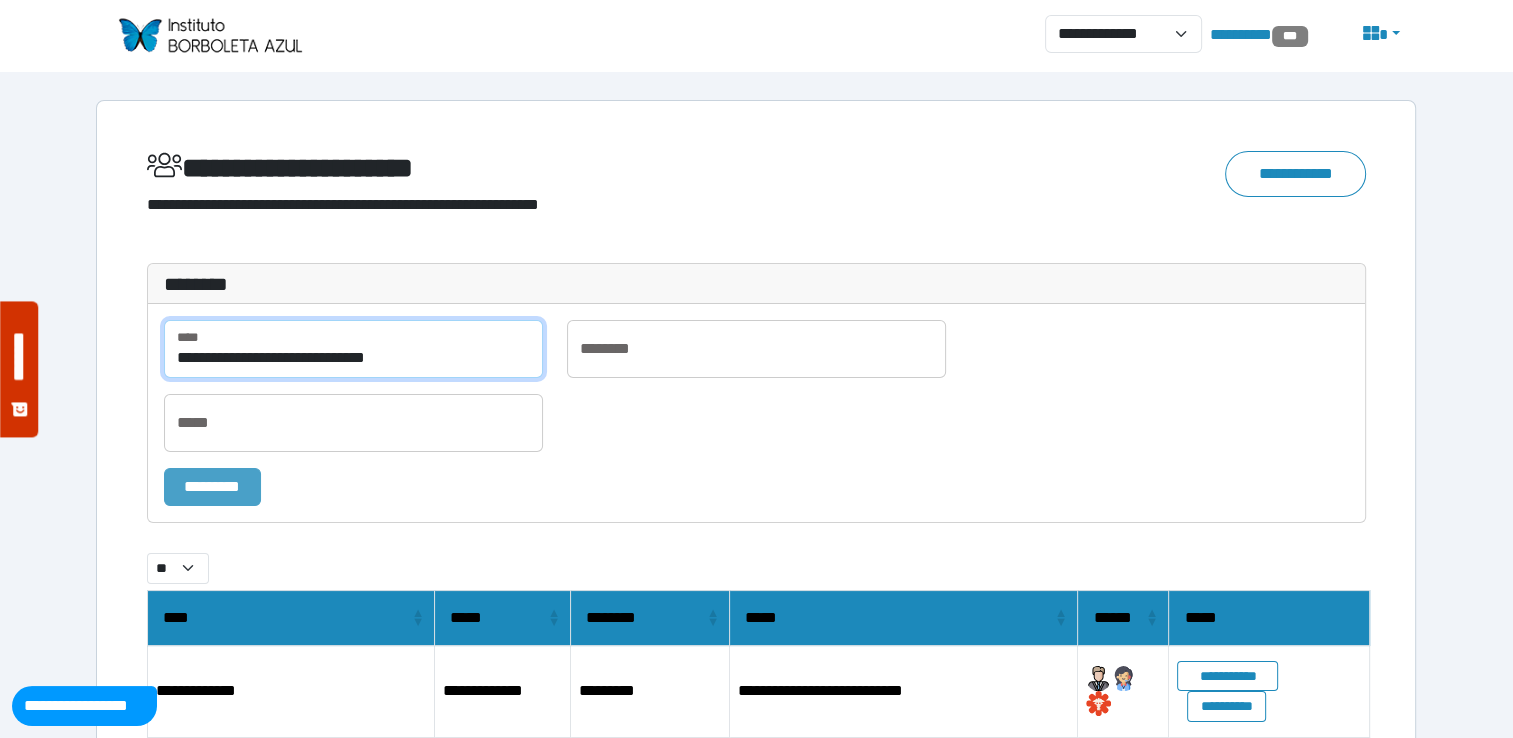type on "**********" 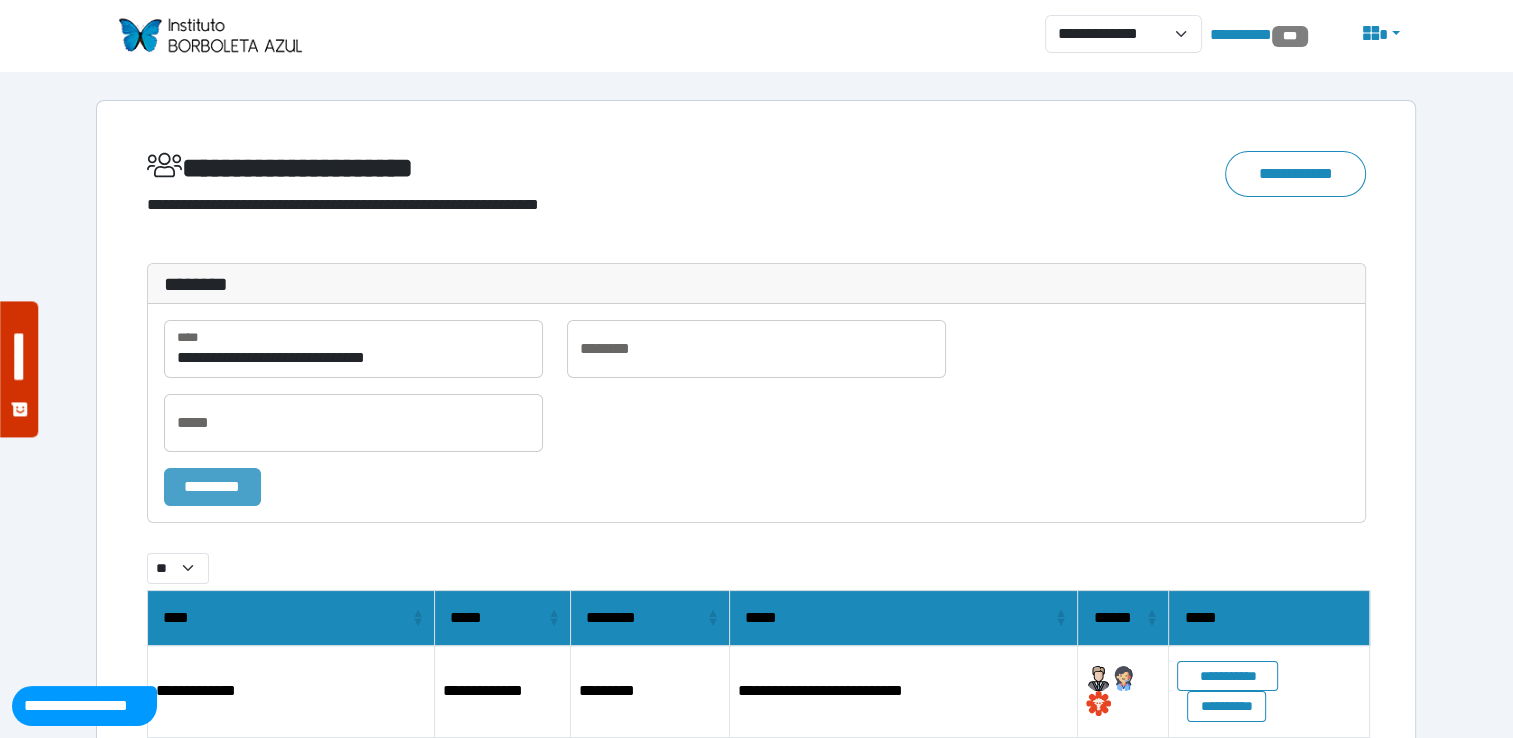 click on "*********" at bounding box center [212, 487] 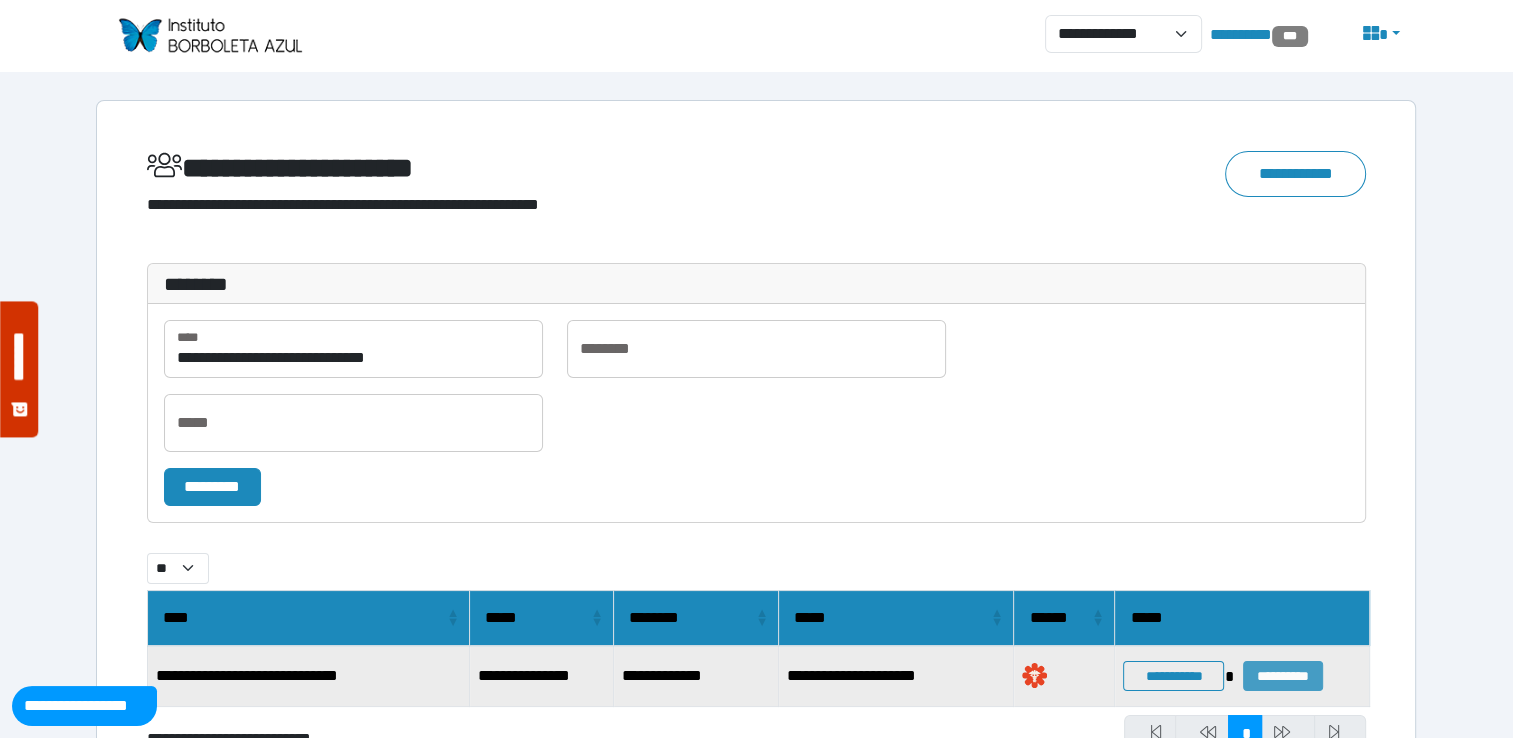 click on "**********" at bounding box center (1282, 676) 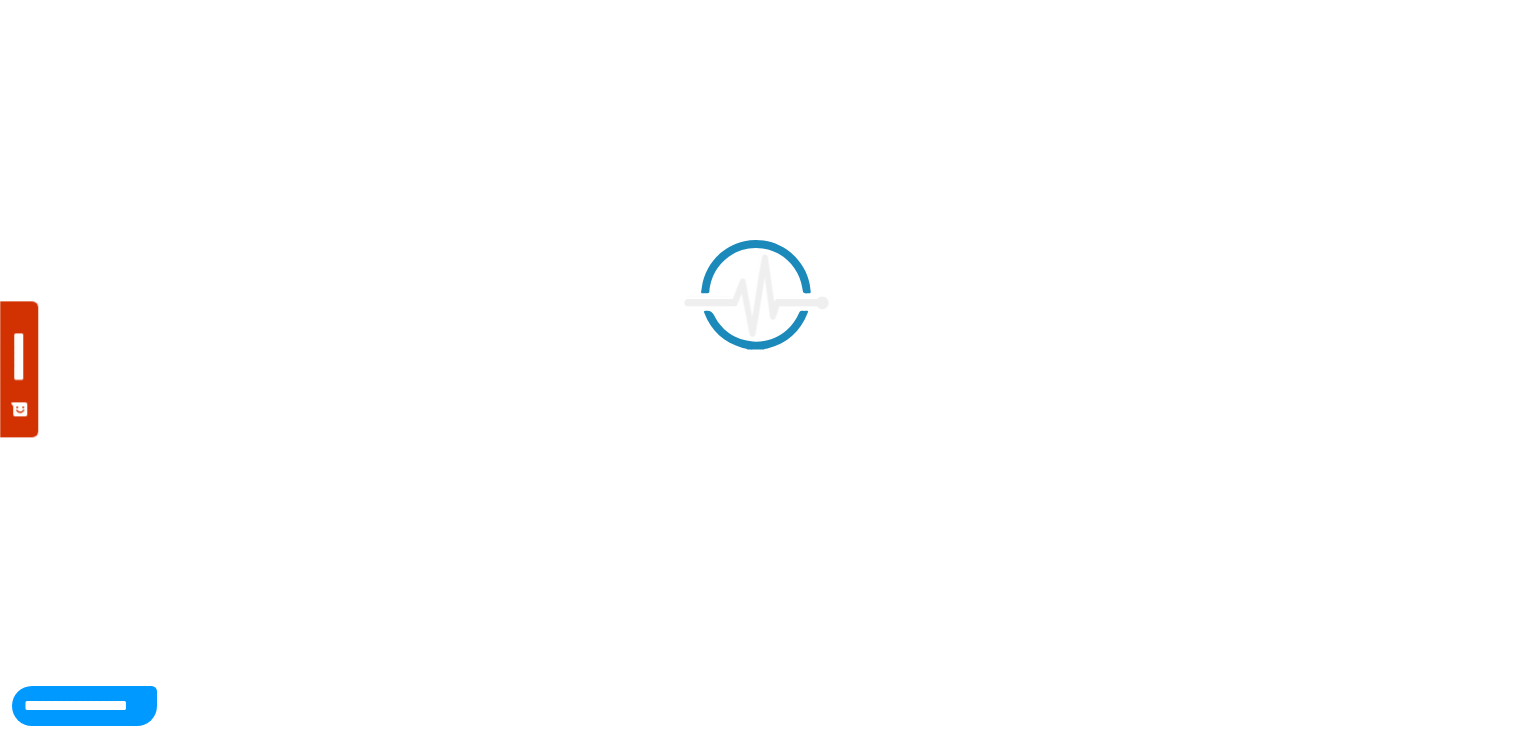 scroll, scrollTop: 0, scrollLeft: 0, axis: both 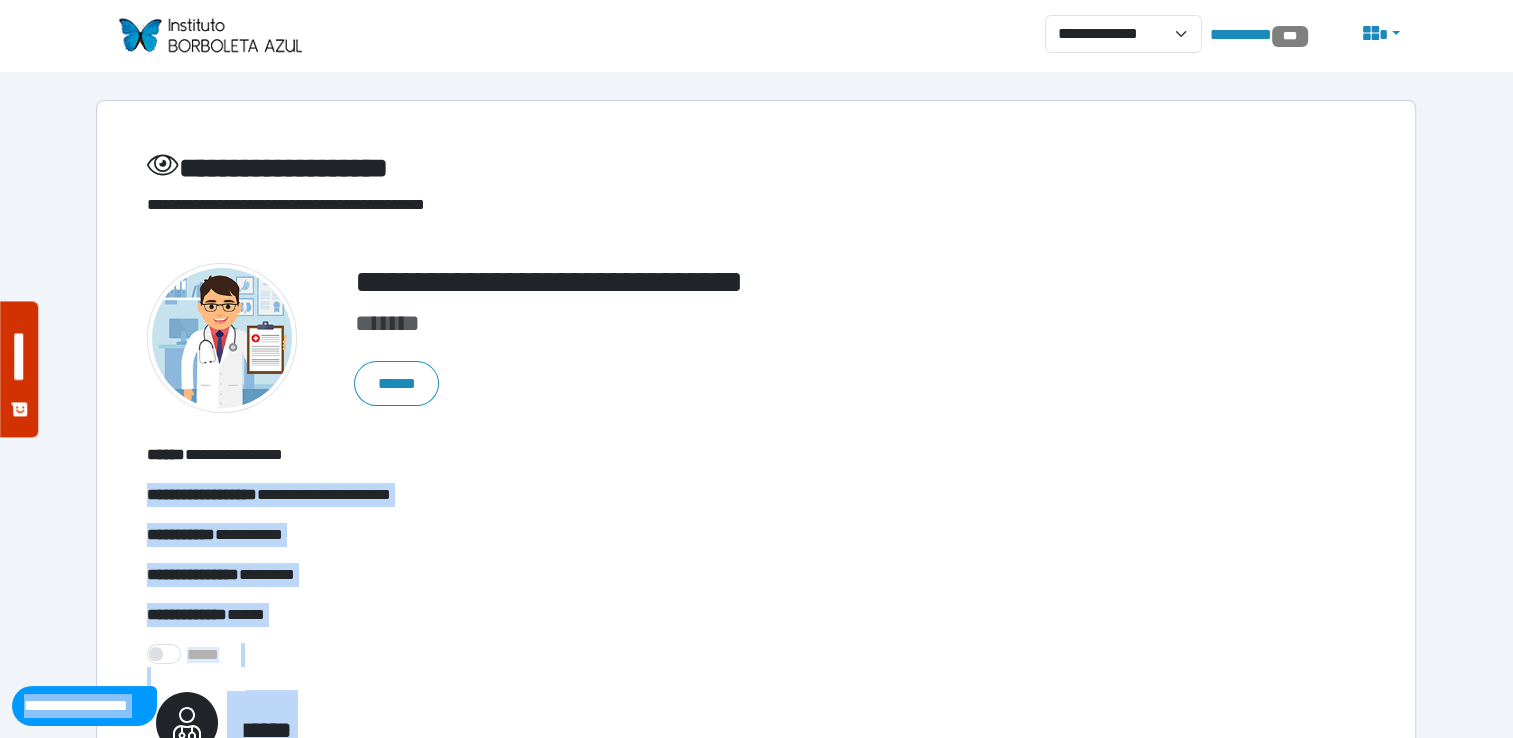 drag, startPoint x: 316, startPoint y: 455, endPoint x: 24, endPoint y: 430, distance: 293.06824 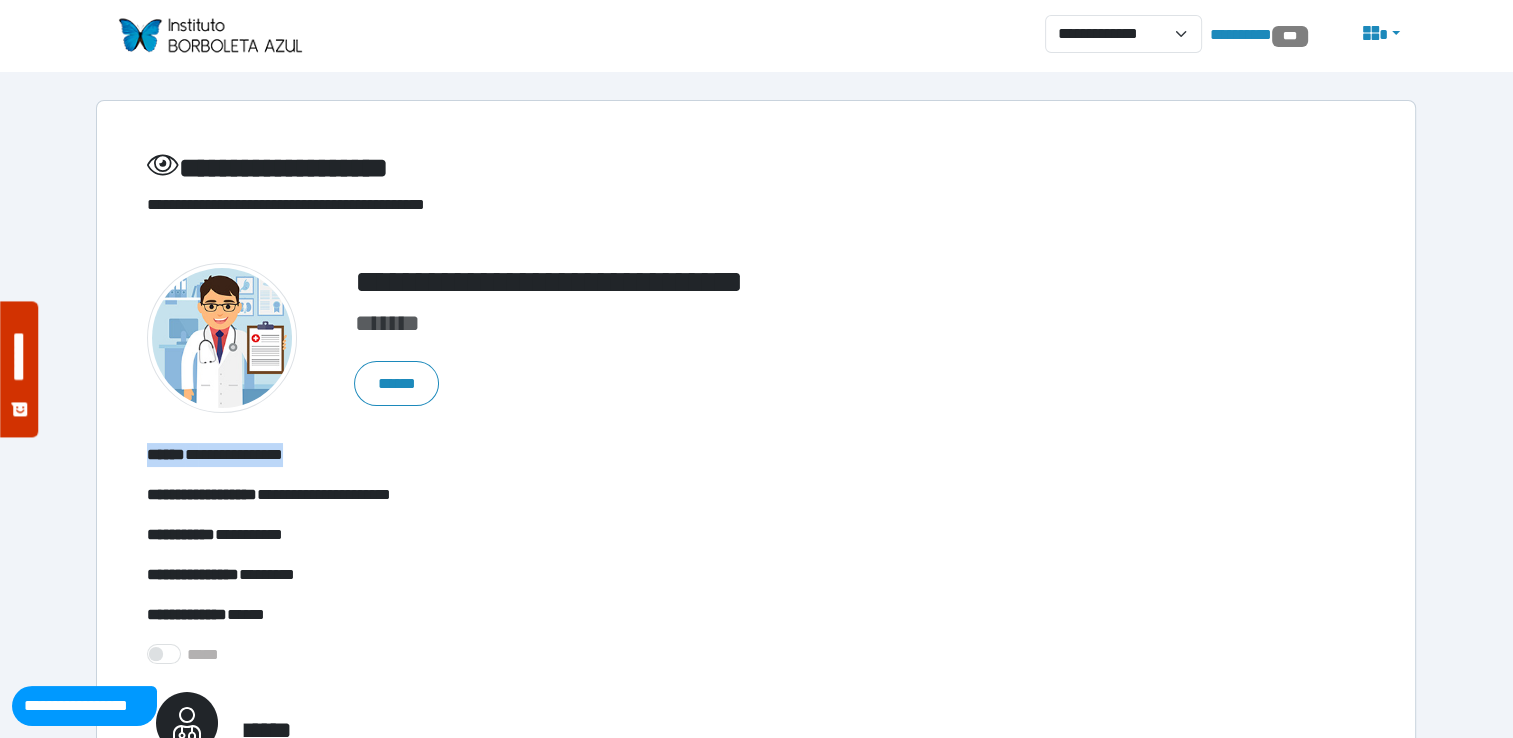 drag, startPoint x: 325, startPoint y: 455, endPoint x: 98, endPoint y: 428, distance: 228.60008 